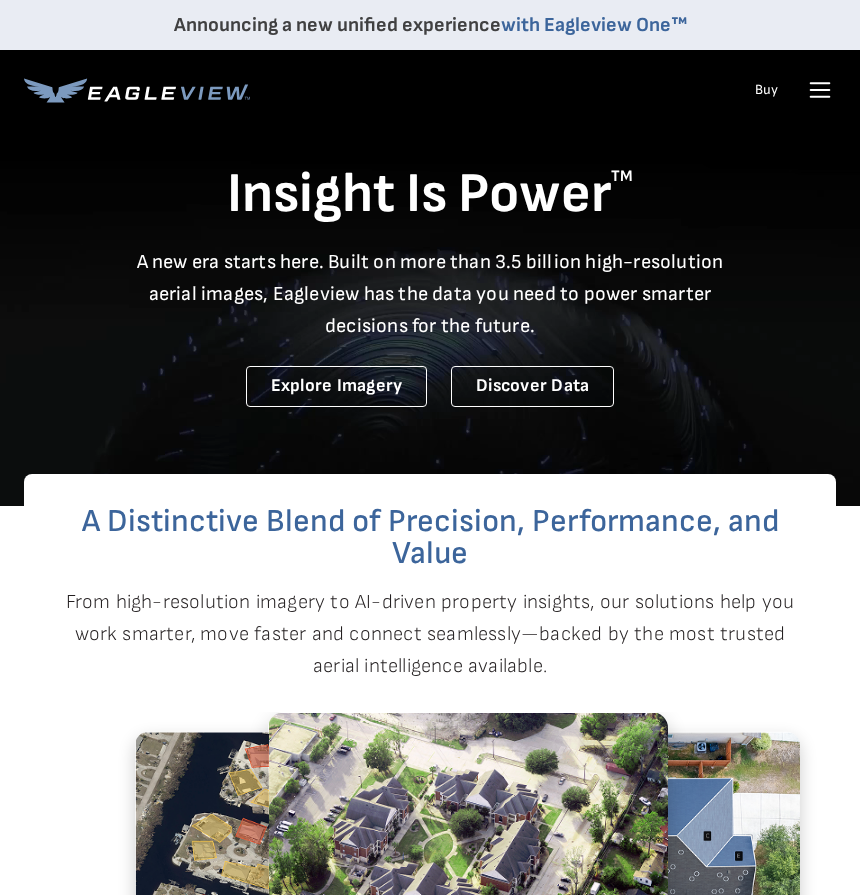scroll, scrollTop: 0, scrollLeft: 0, axis: both 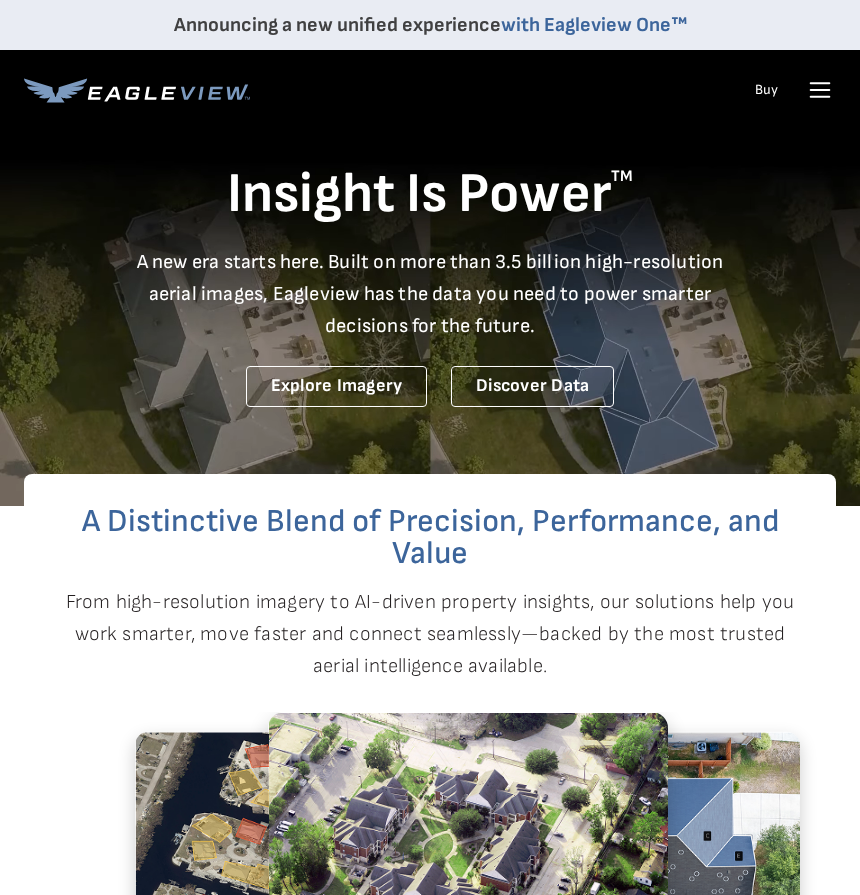 click 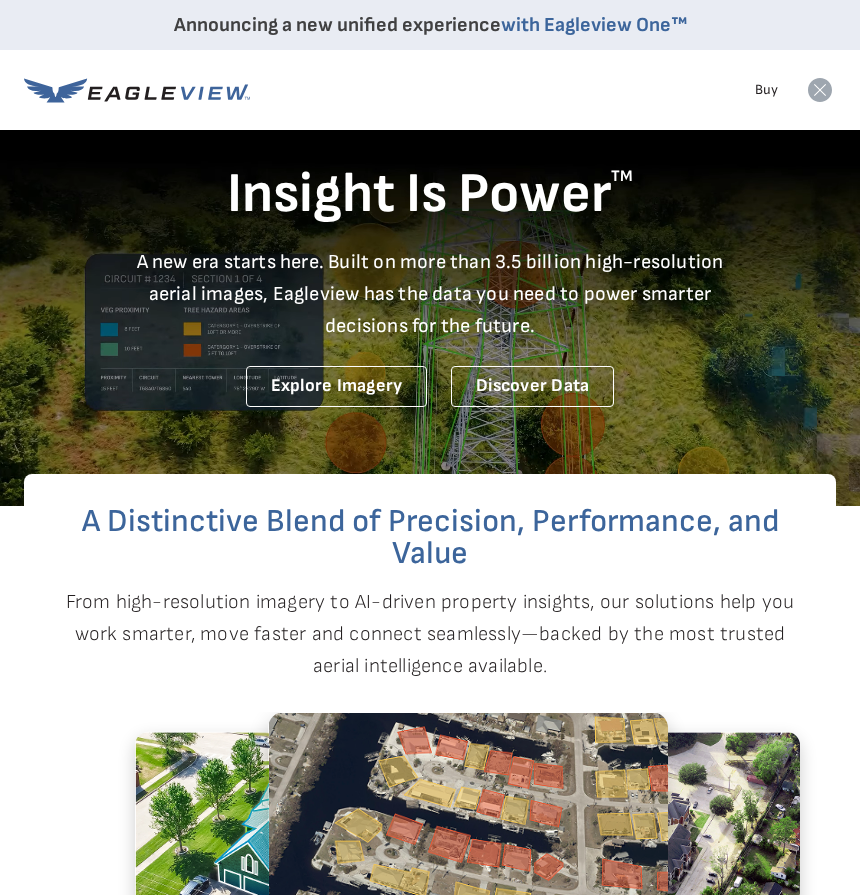 click 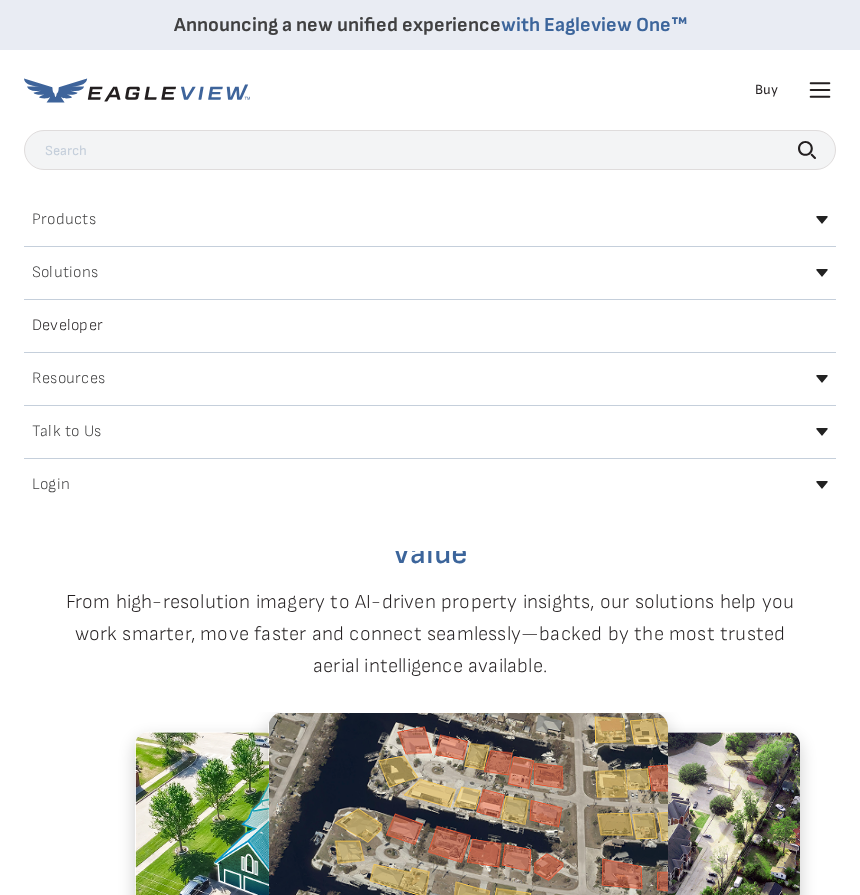 click on "Login" at bounding box center (51, 485) 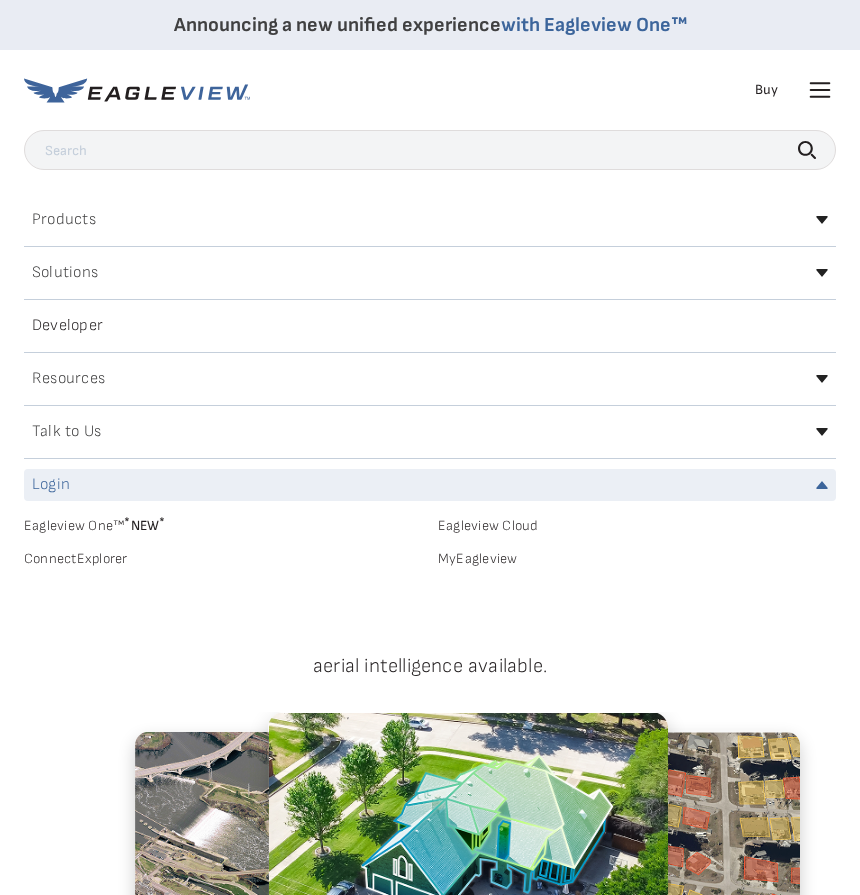 click on "MyEagleview" at bounding box center (637, 559) 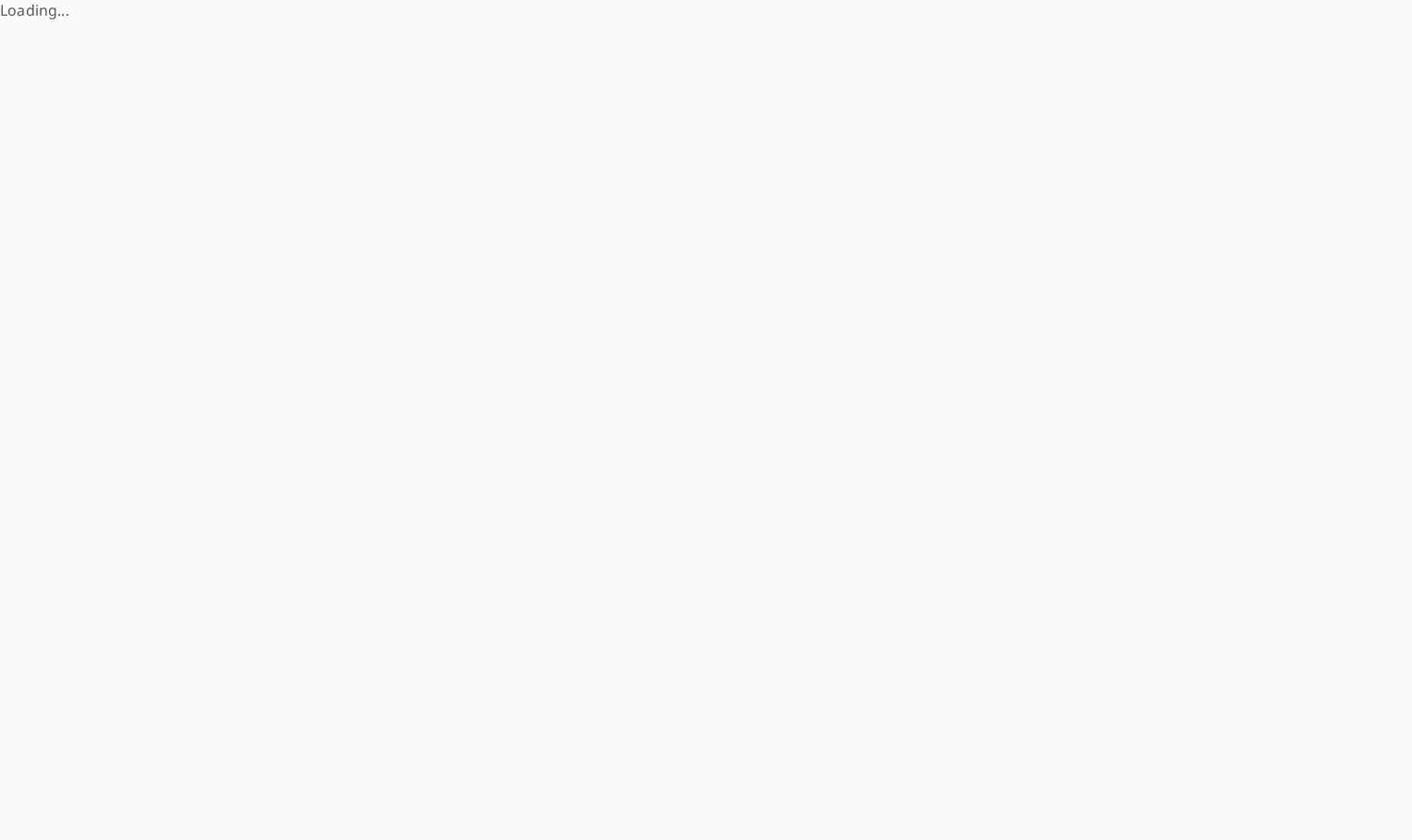 scroll, scrollTop: 0, scrollLeft: 0, axis: both 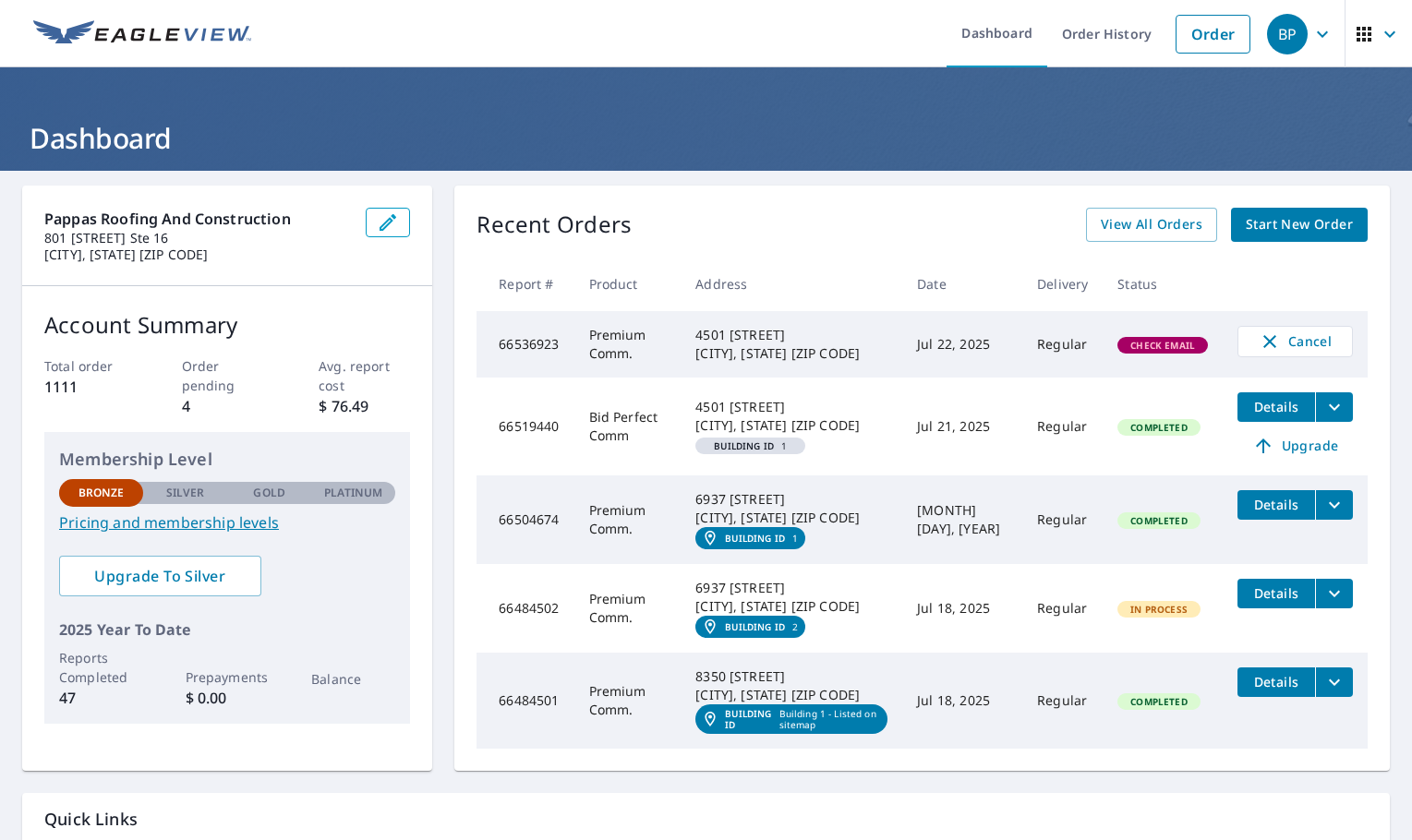 click on "Start New Order" at bounding box center [1299, 224] 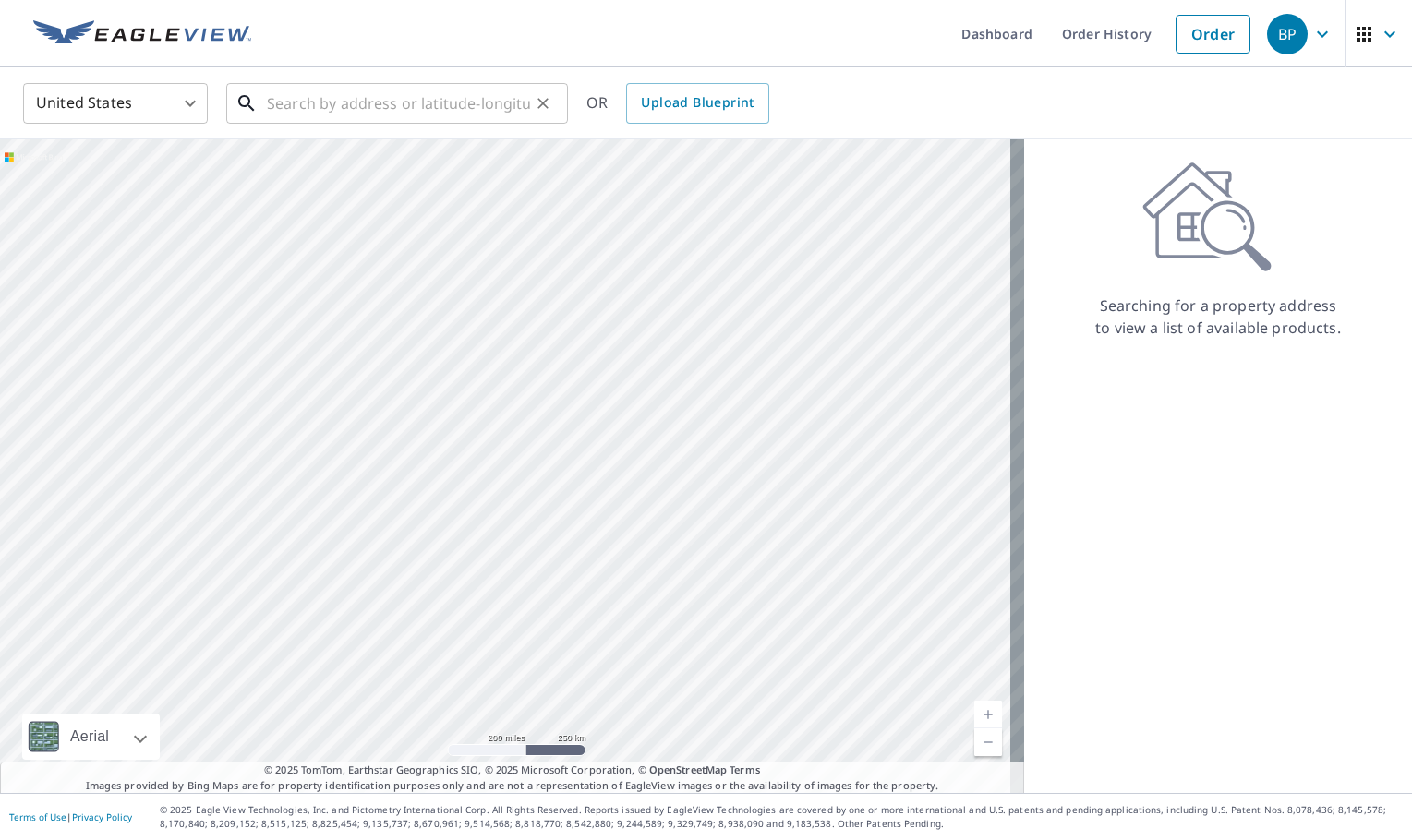 click at bounding box center [398, 103] 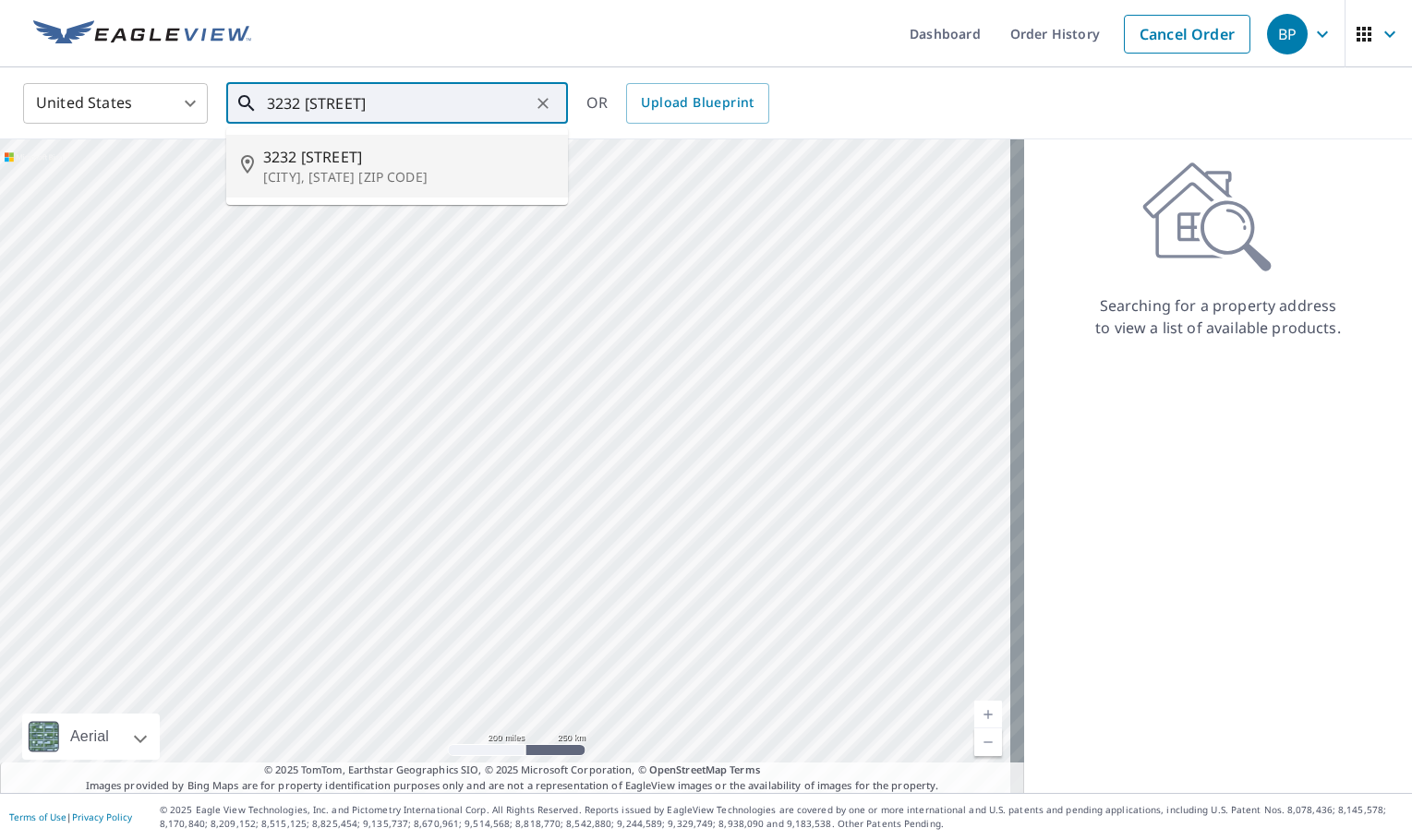 click on "3232 Sumter Dr" at bounding box center (408, 157) 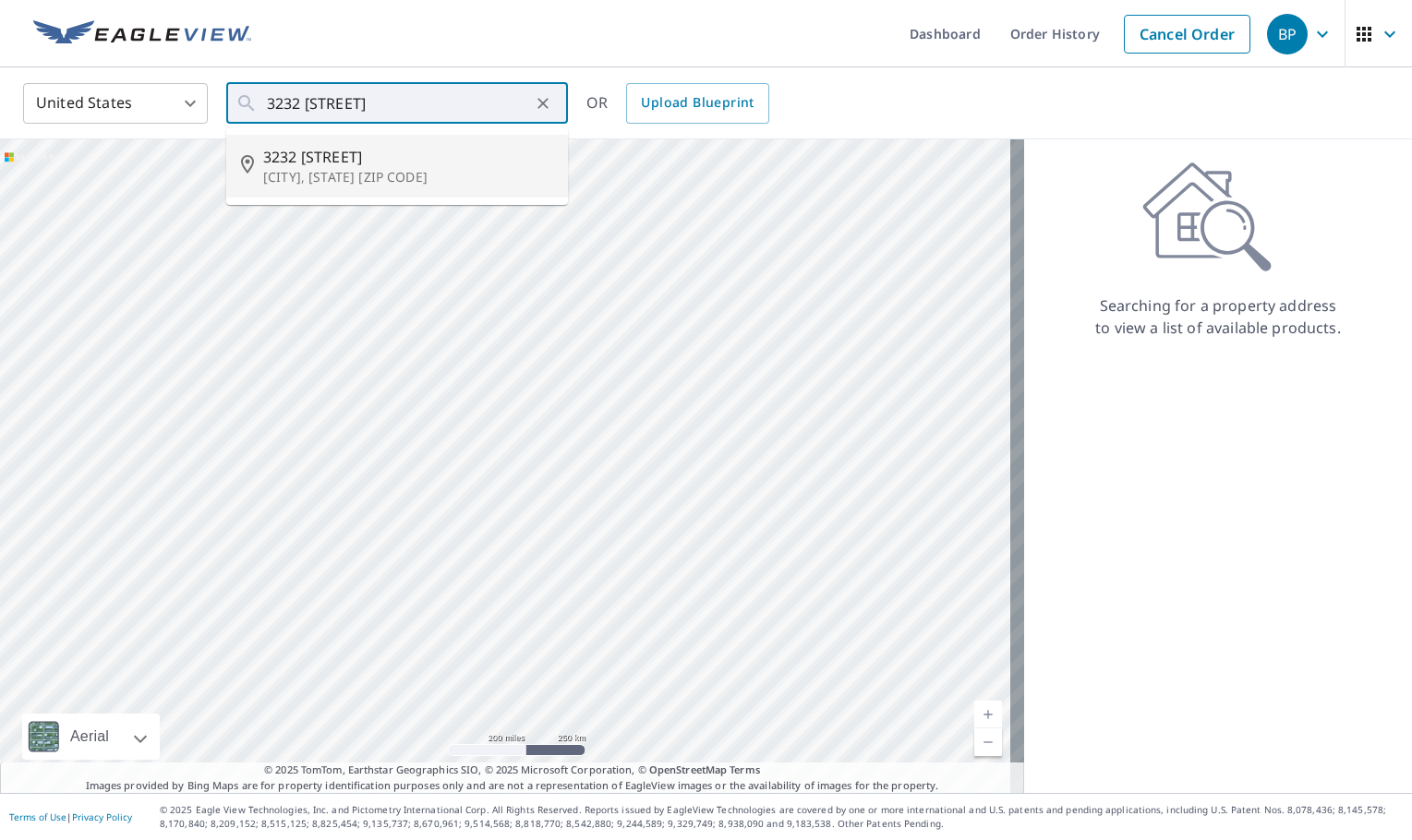 type on "3232 Sumter Dr Dallas, TX 75220" 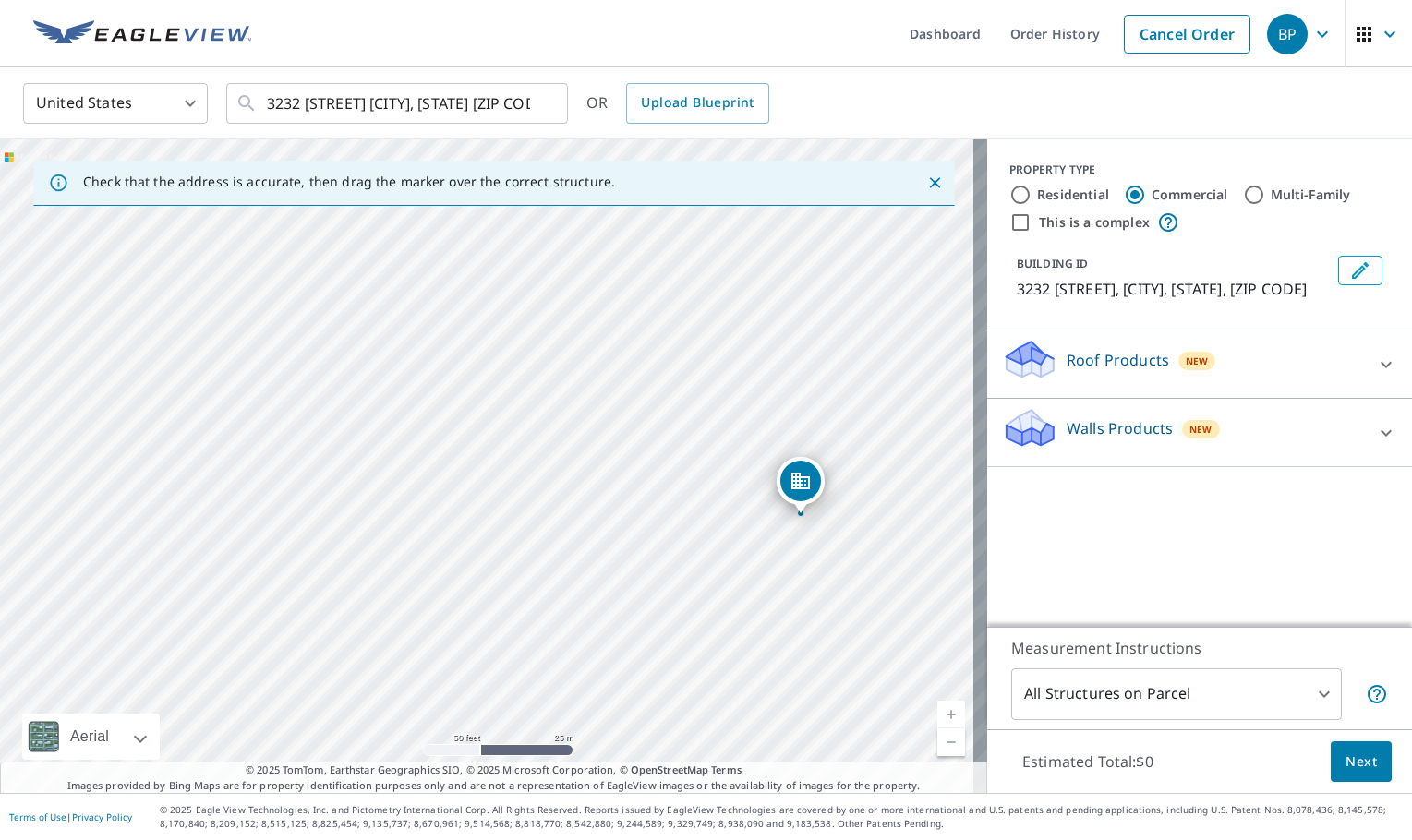 drag, startPoint x: 492, startPoint y: 504, endPoint x: 806, endPoint y: 555, distance: 318.1148 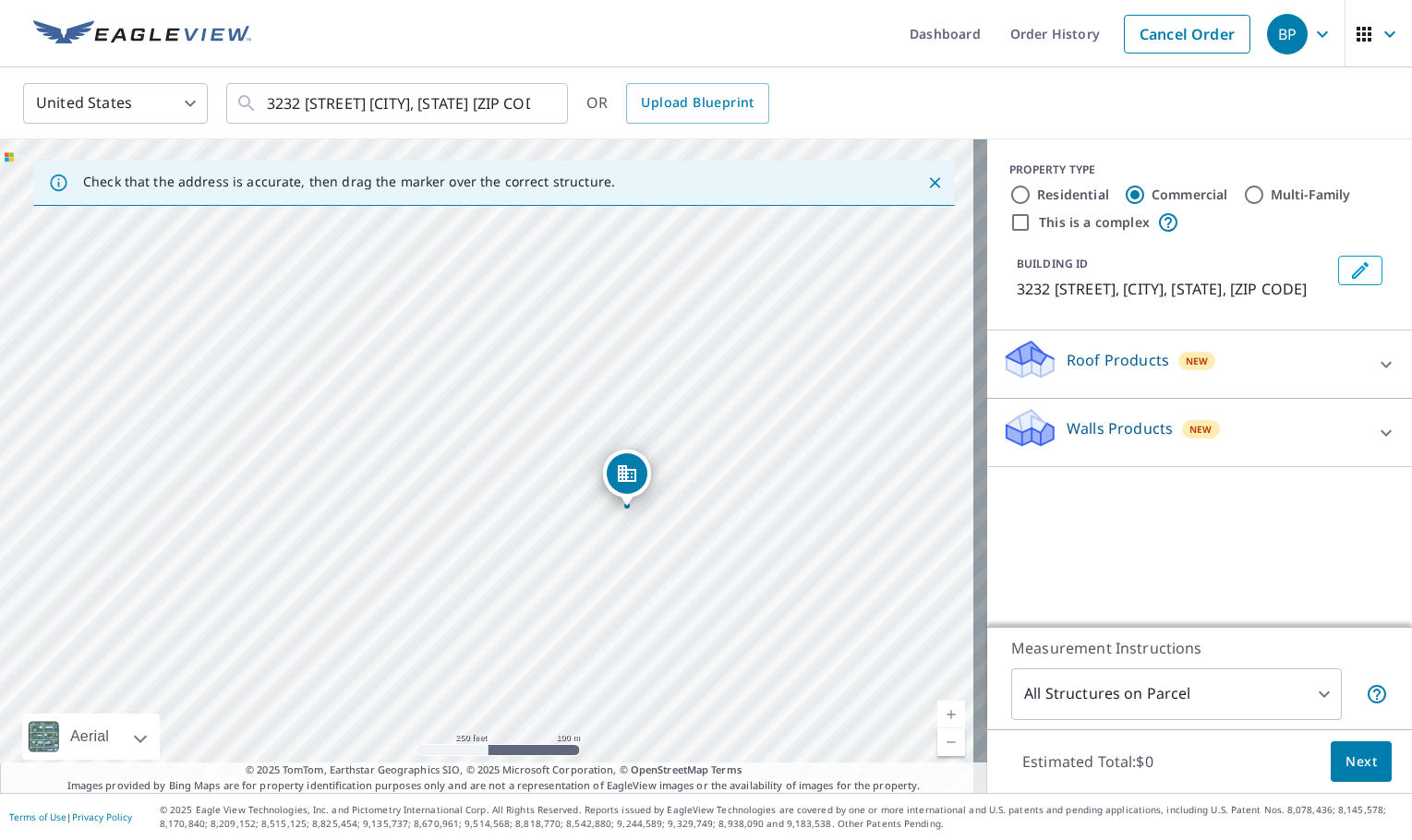 click on "Multi-Family" at bounding box center (1254, 195) 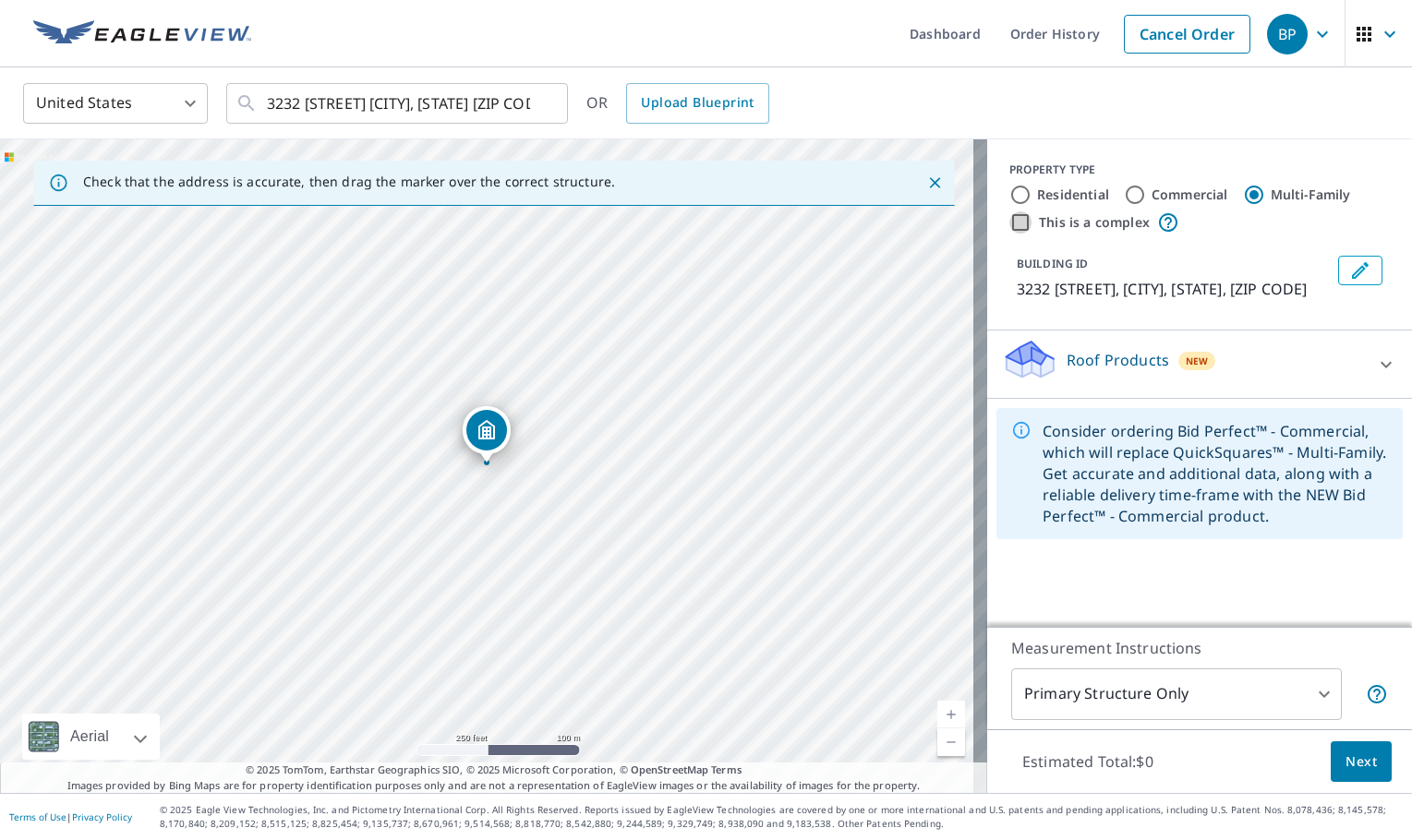 click on "This is a complex" at bounding box center [1020, 222] 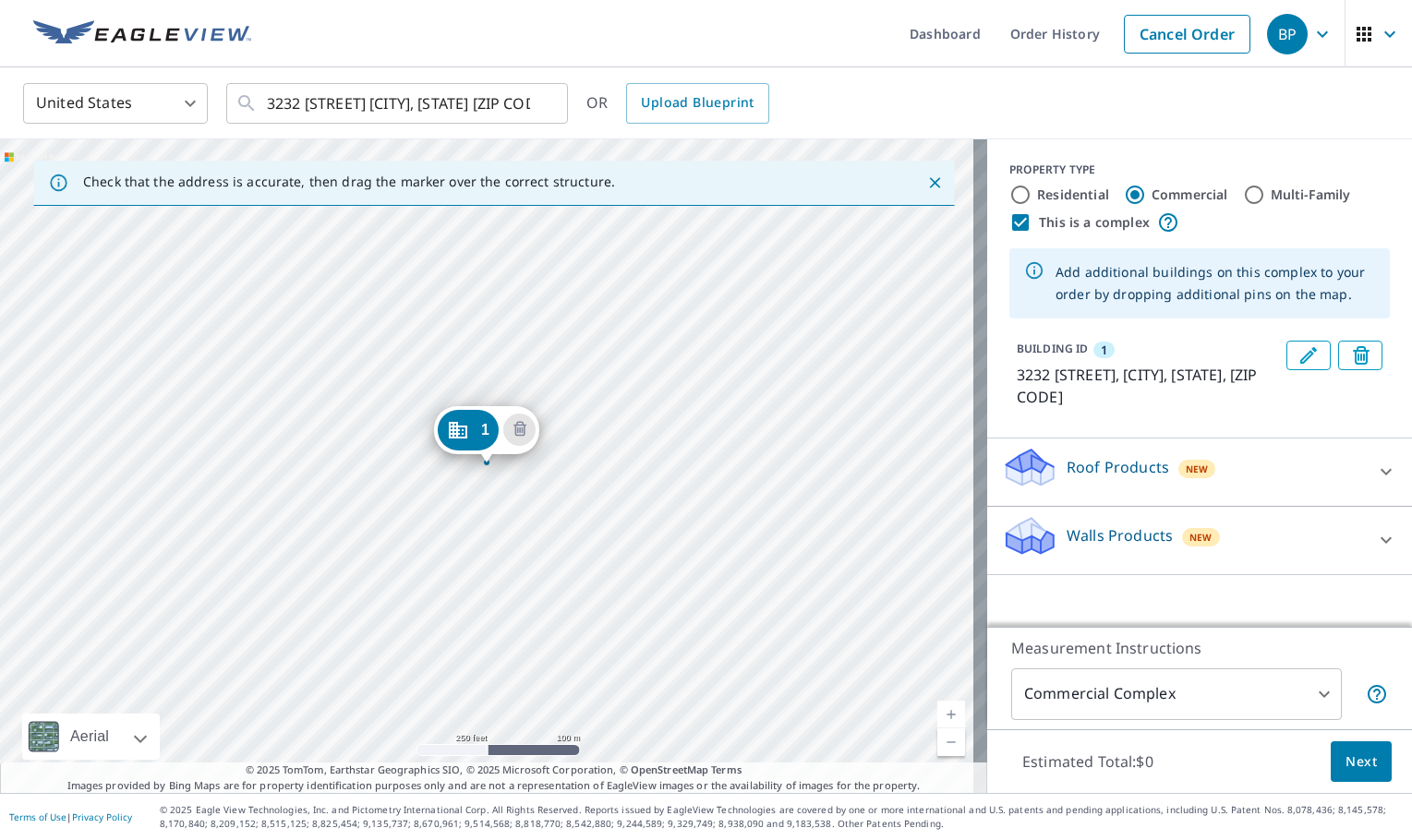click 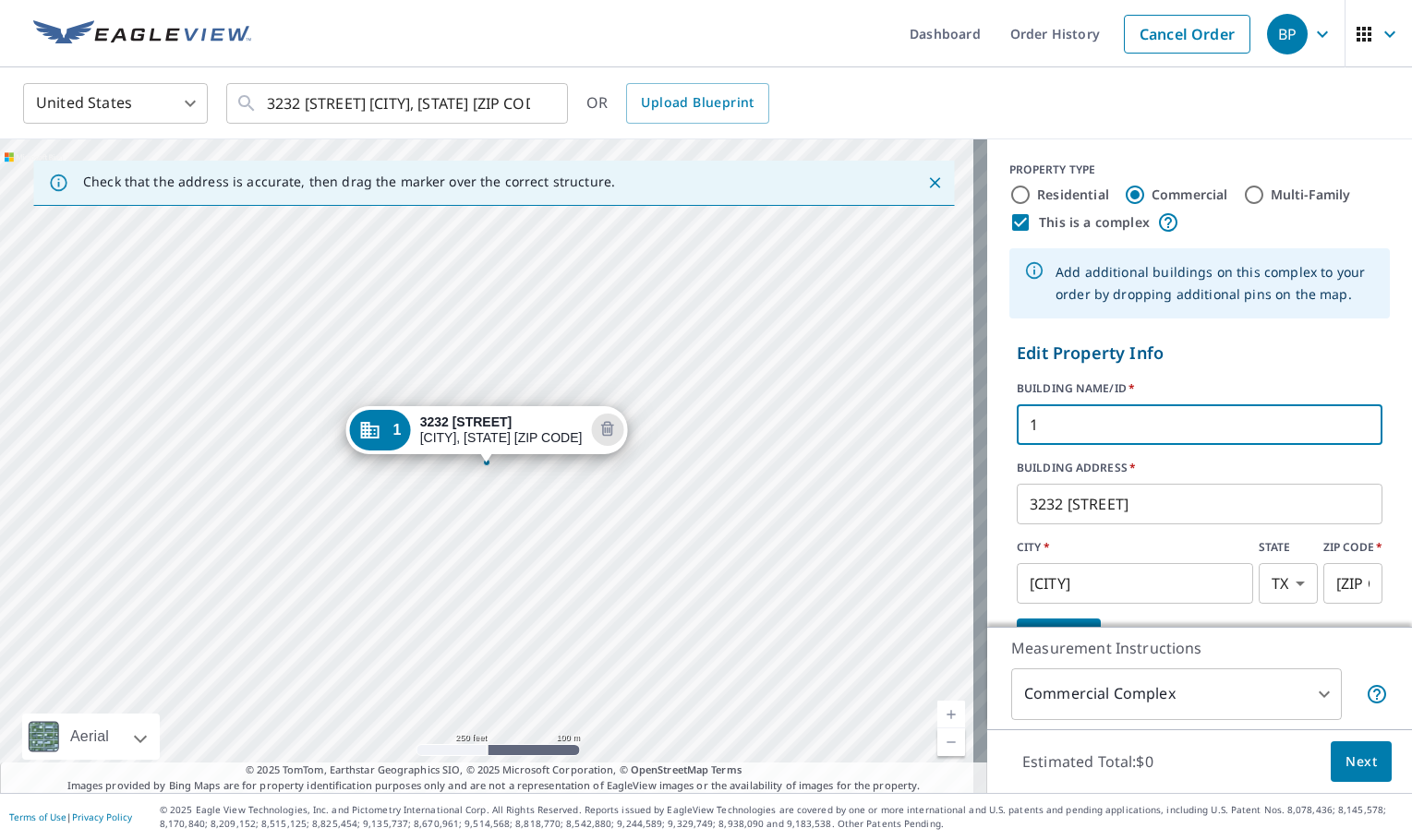 drag, startPoint x: 1087, startPoint y: 427, endPoint x: 918, endPoint y: 438, distance: 169.3576 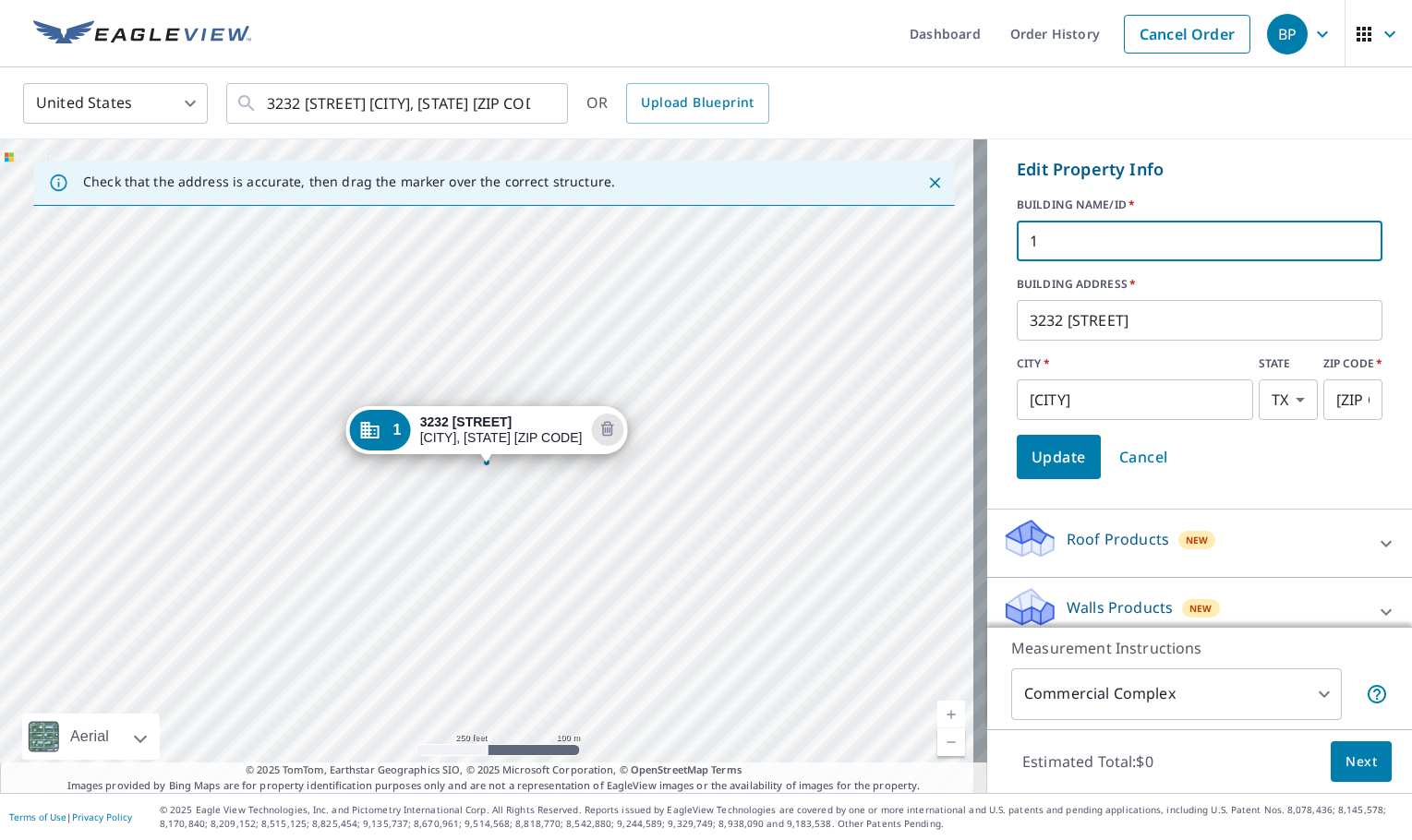 scroll, scrollTop: 203, scrollLeft: 0, axis: vertical 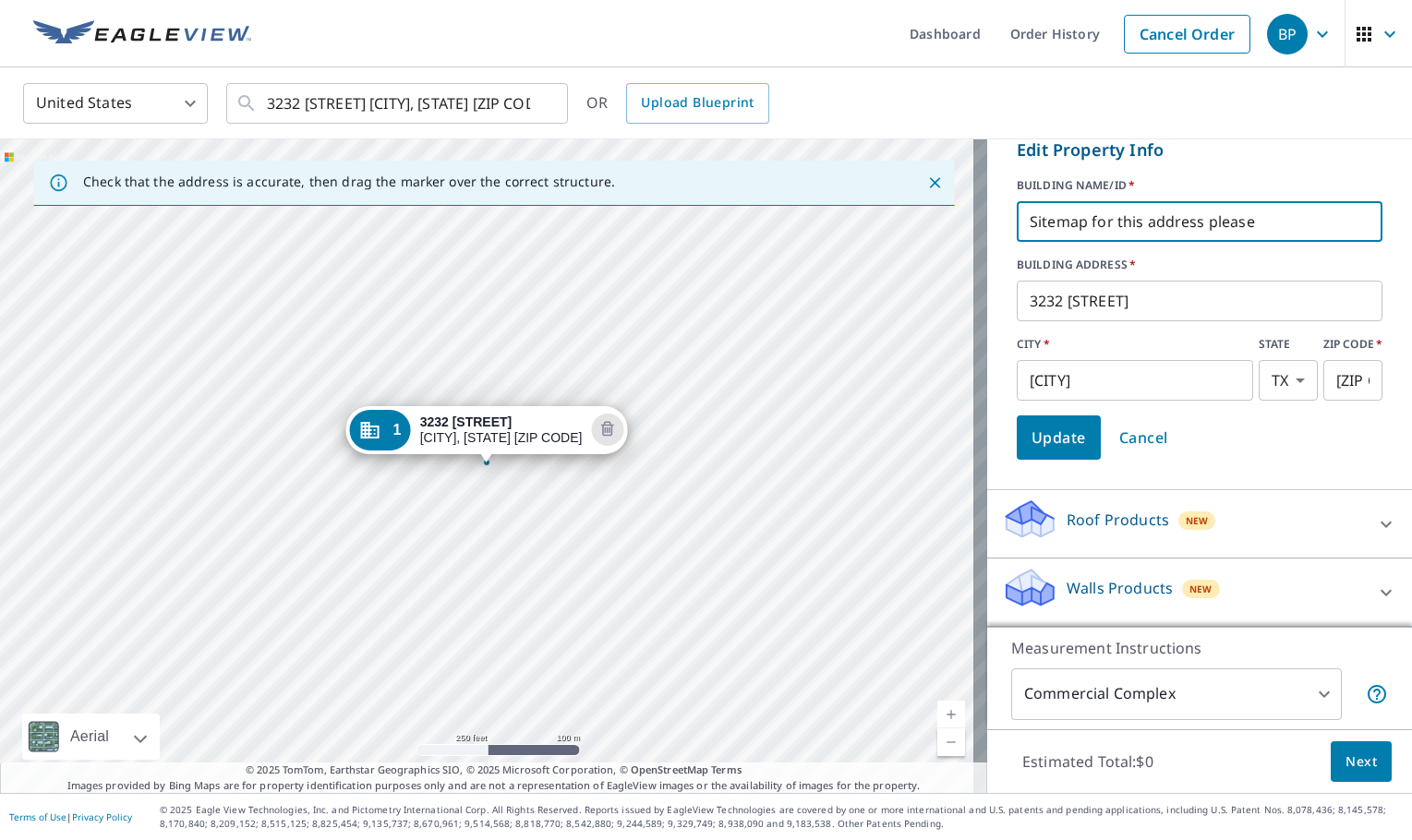 type on "Sitemap for this address please" 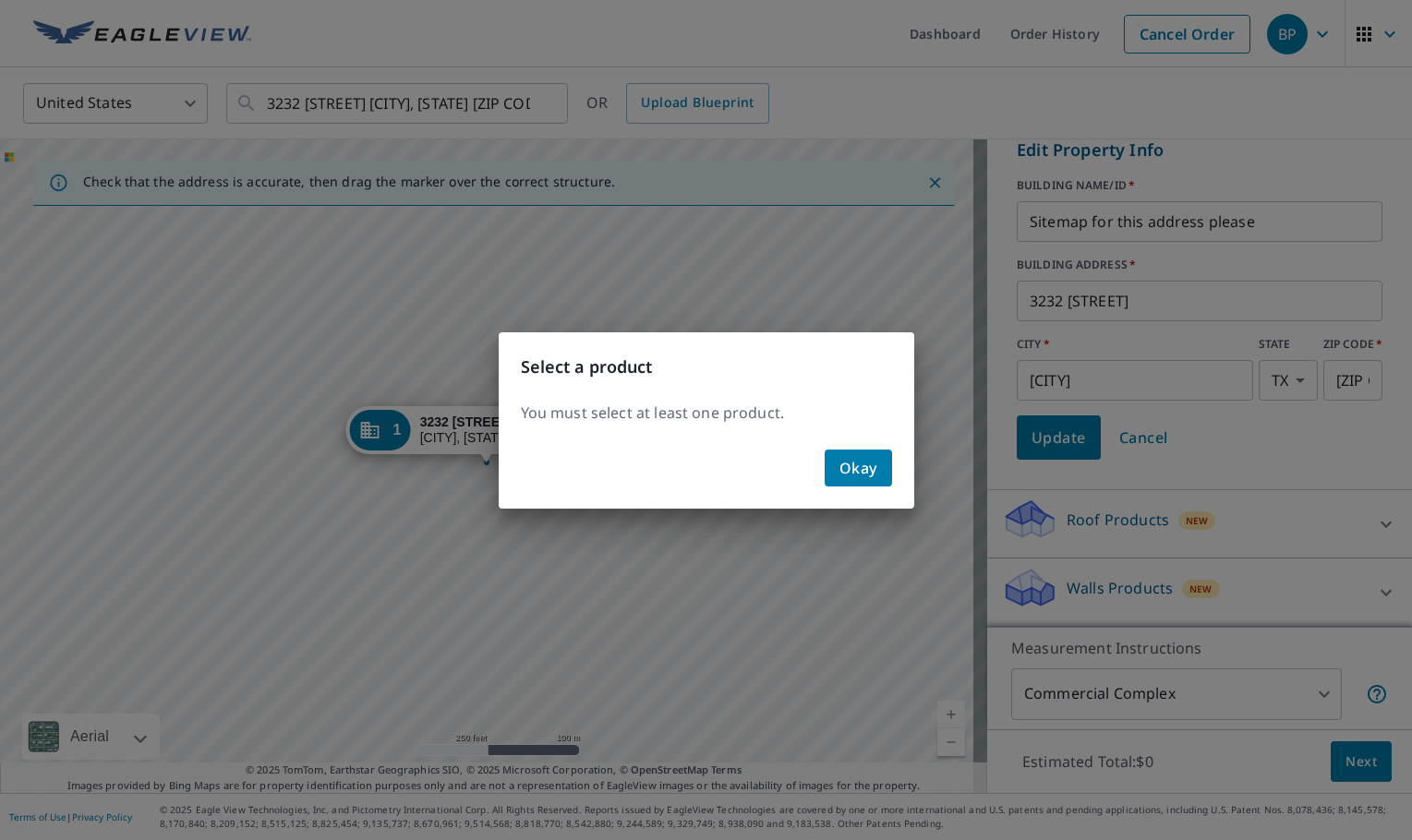 click on "Okay" at bounding box center (858, 468) 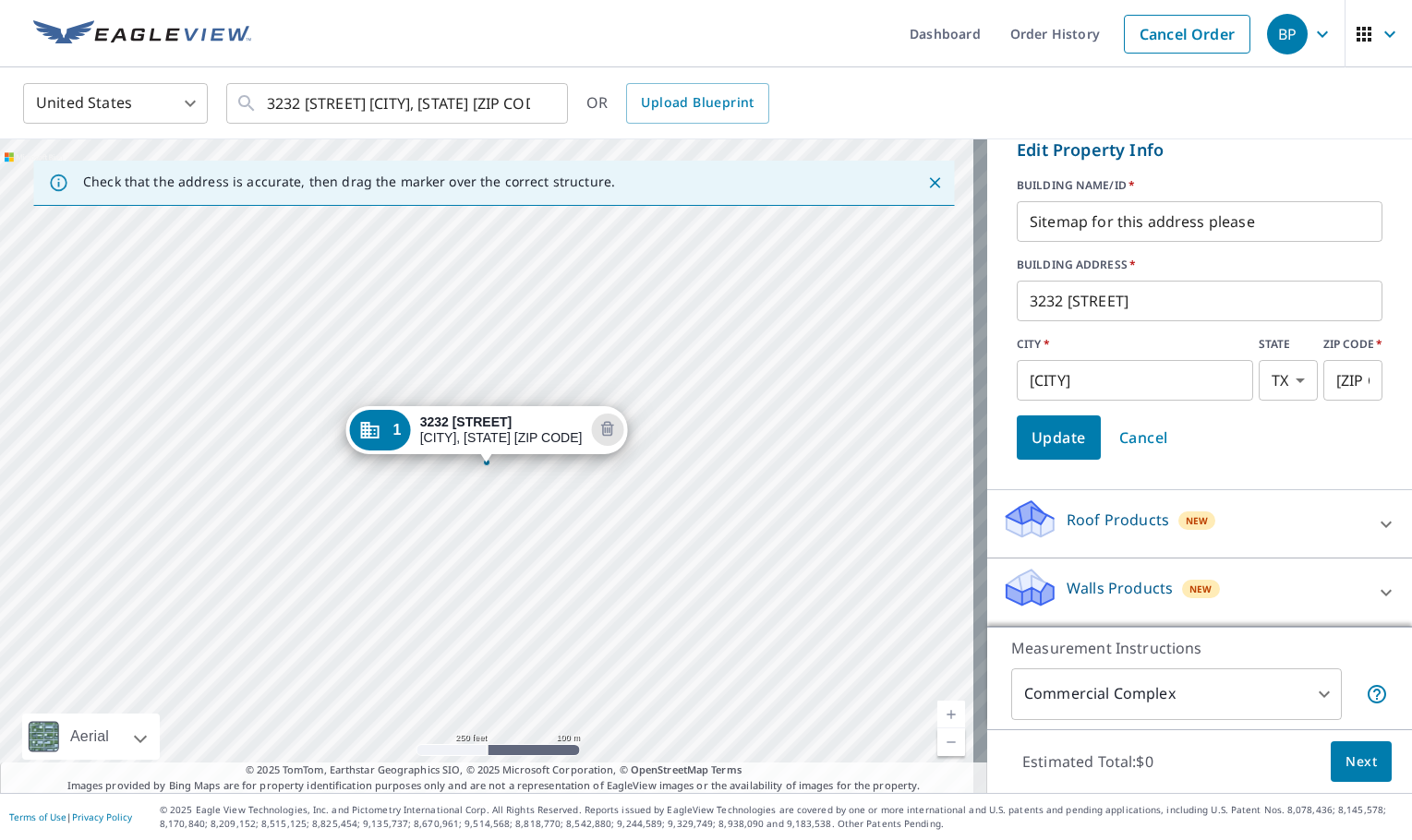 click on "Roof Products New" at bounding box center [1183, 523] 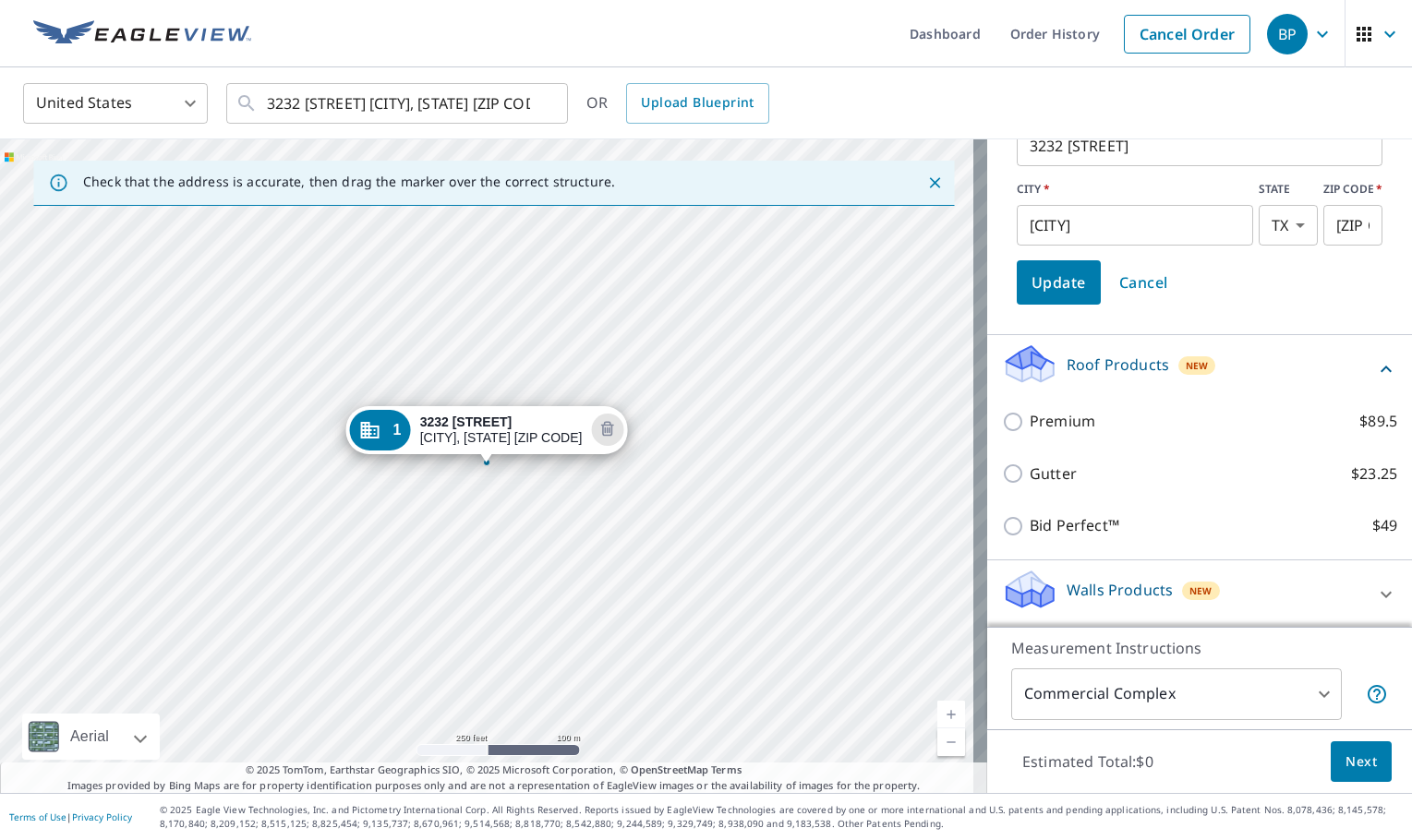 scroll, scrollTop: 360, scrollLeft: 0, axis: vertical 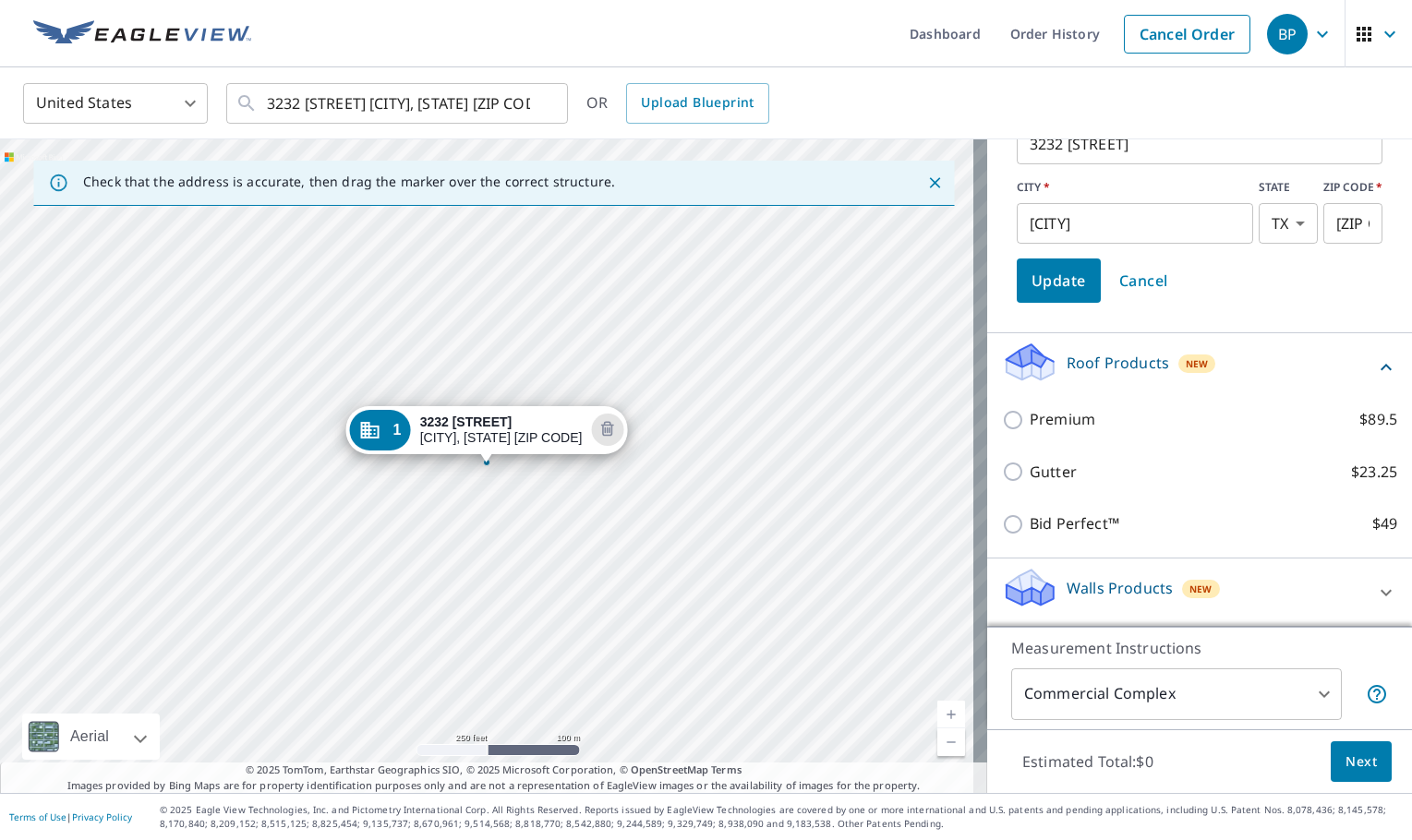 click on "Walls Products" at bounding box center (1119, 588) 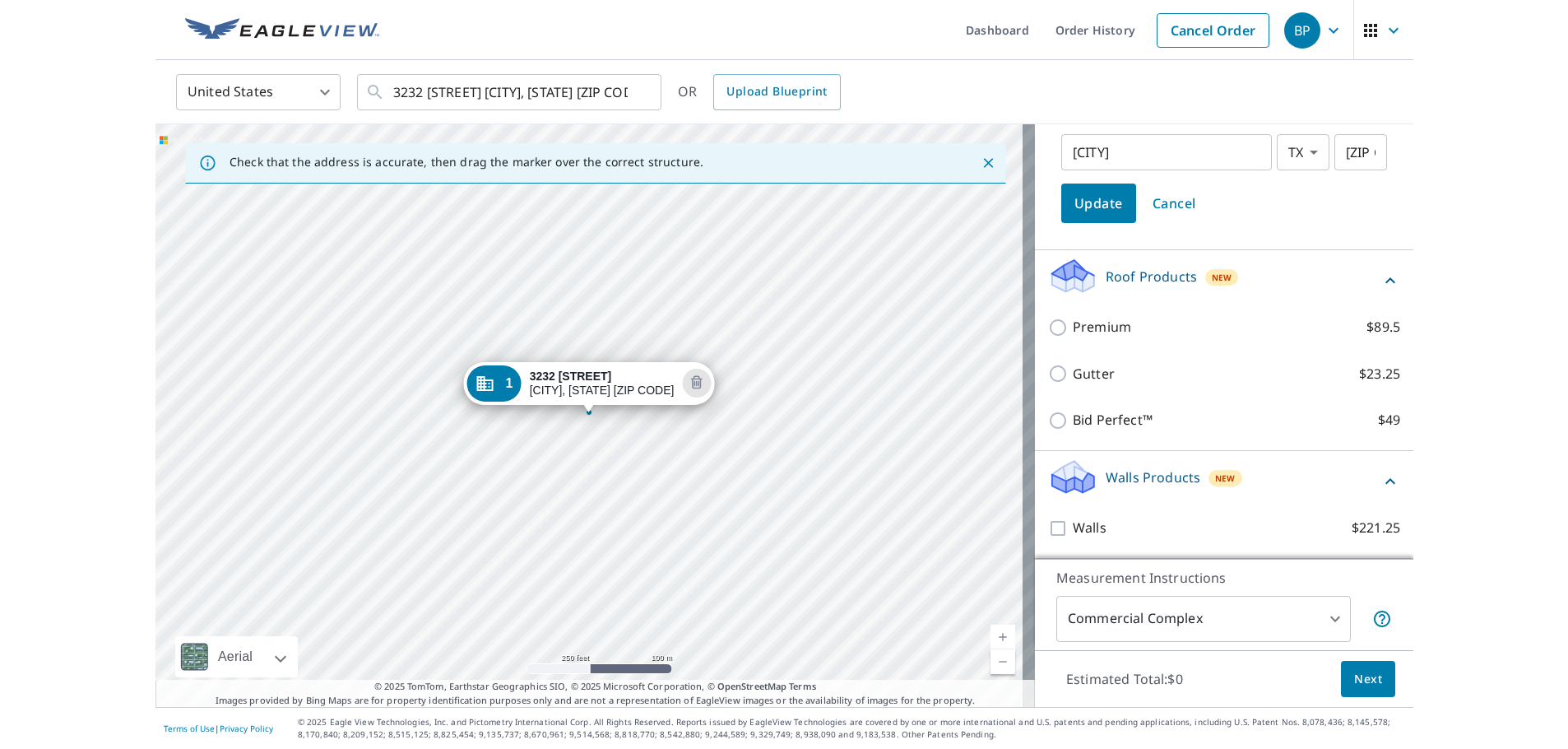 scroll, scrollTop: 0, scrollLeft: 0, axis: both 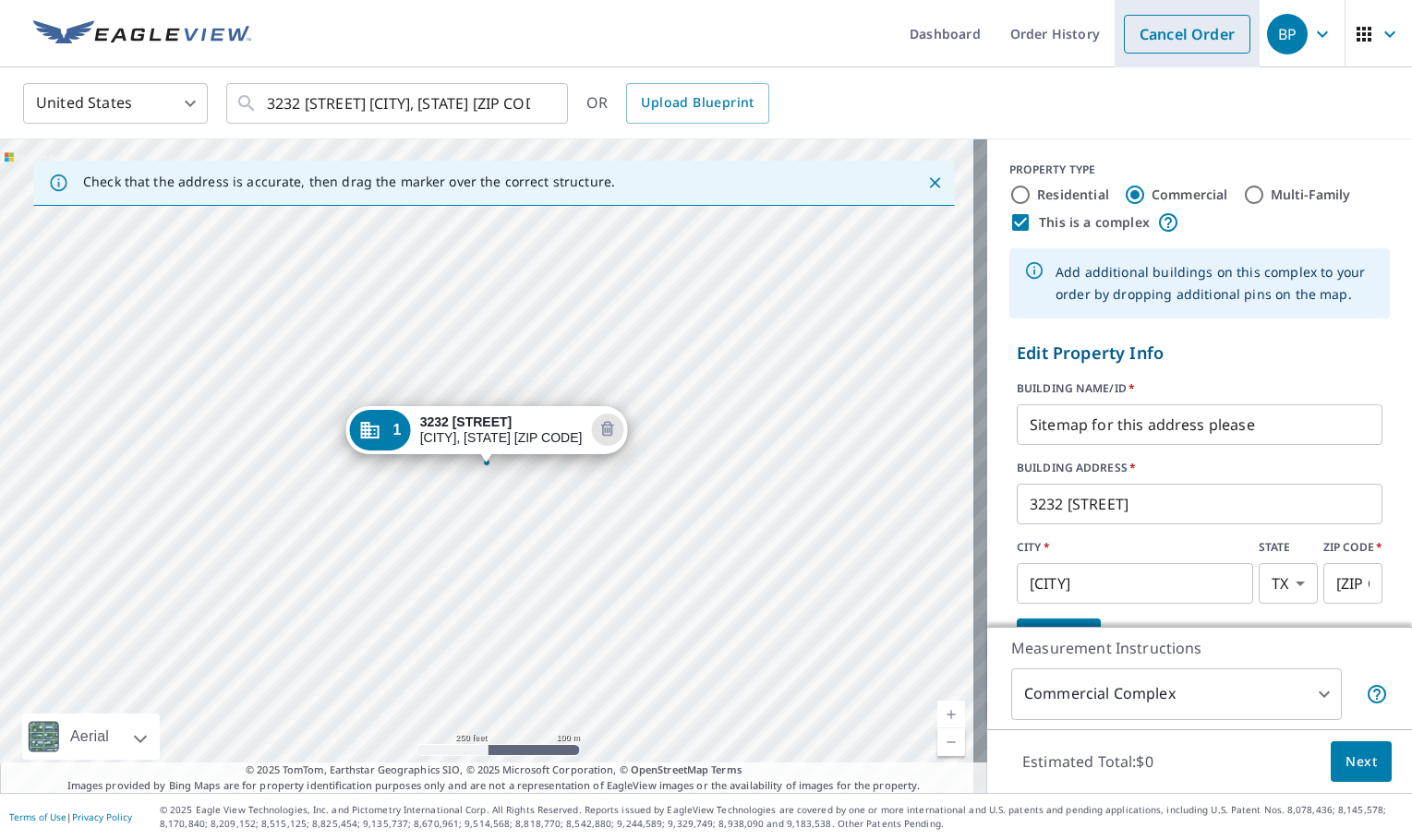 click on "Cancel Order" at bounding box center (1187, 34) 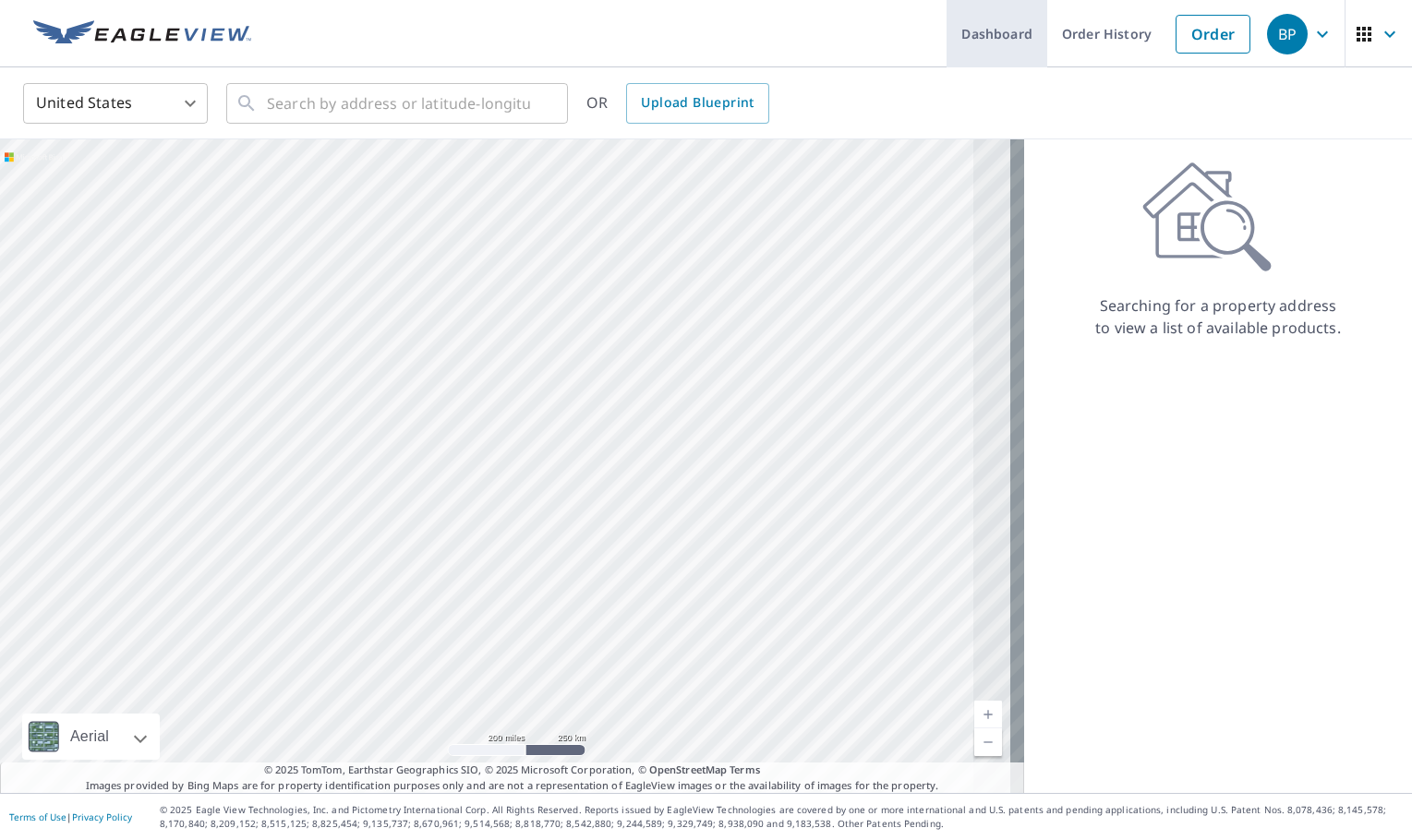 click on "Dashboard" at bounding box center [996, 33] 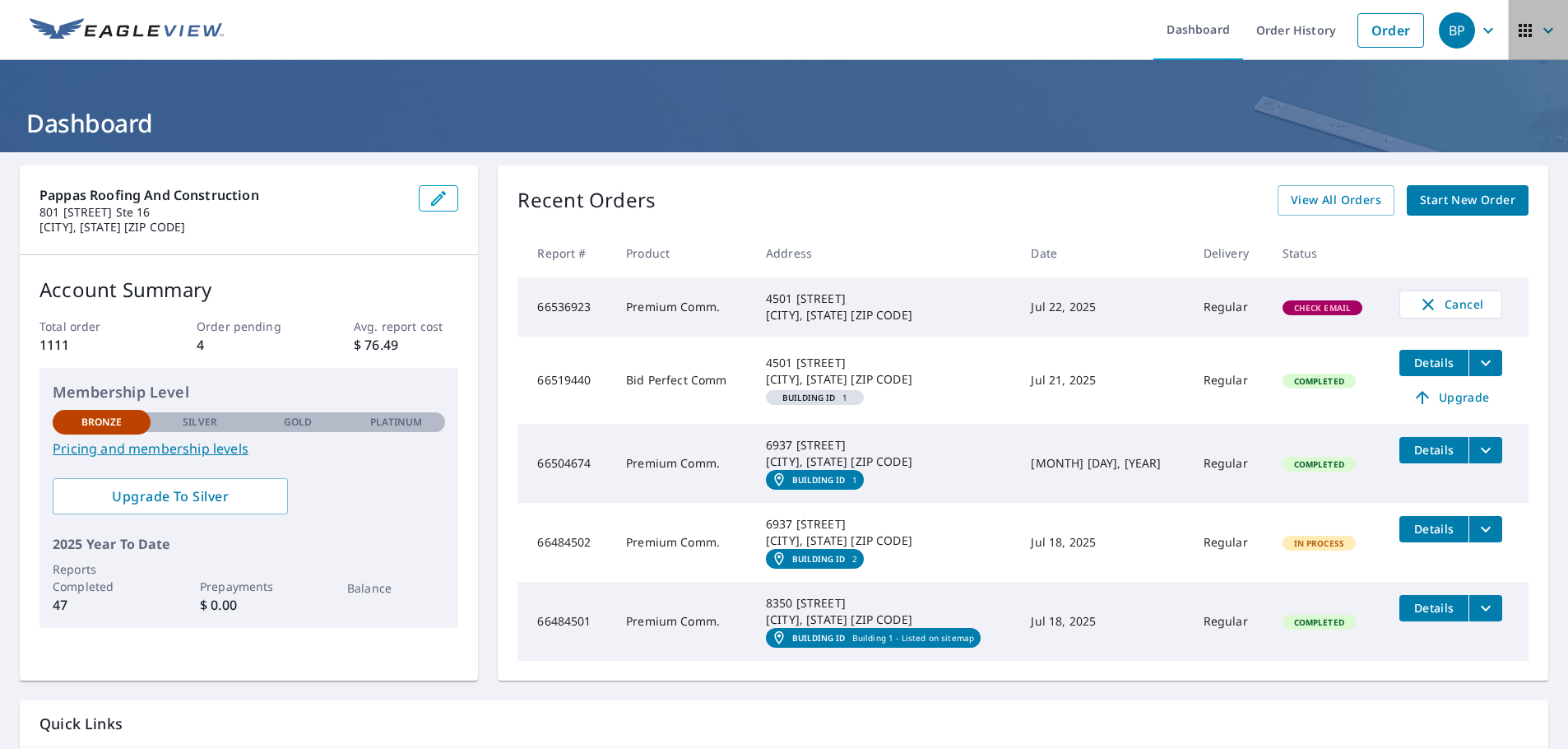 click 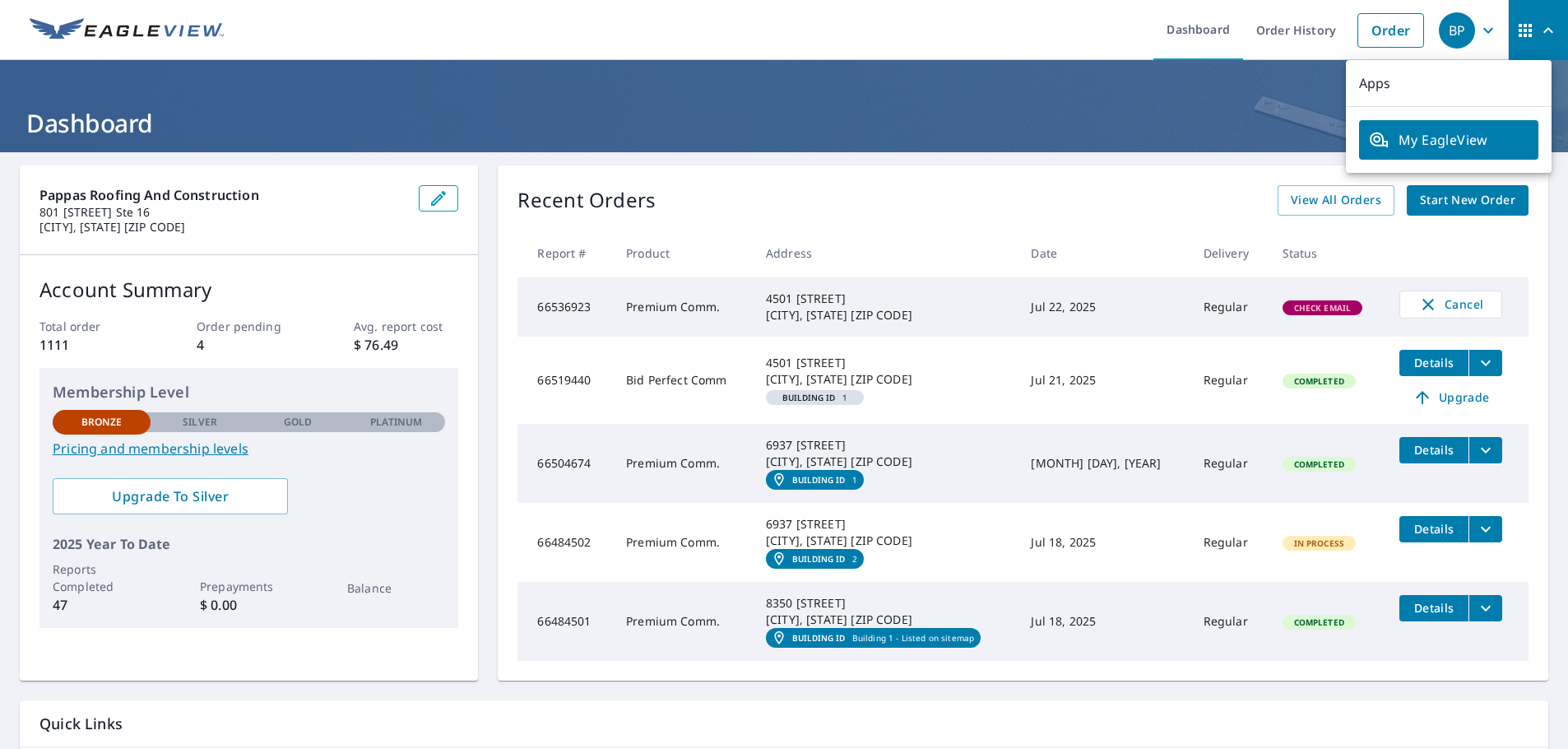 click on "BP" at bounding box center (1457, 30) 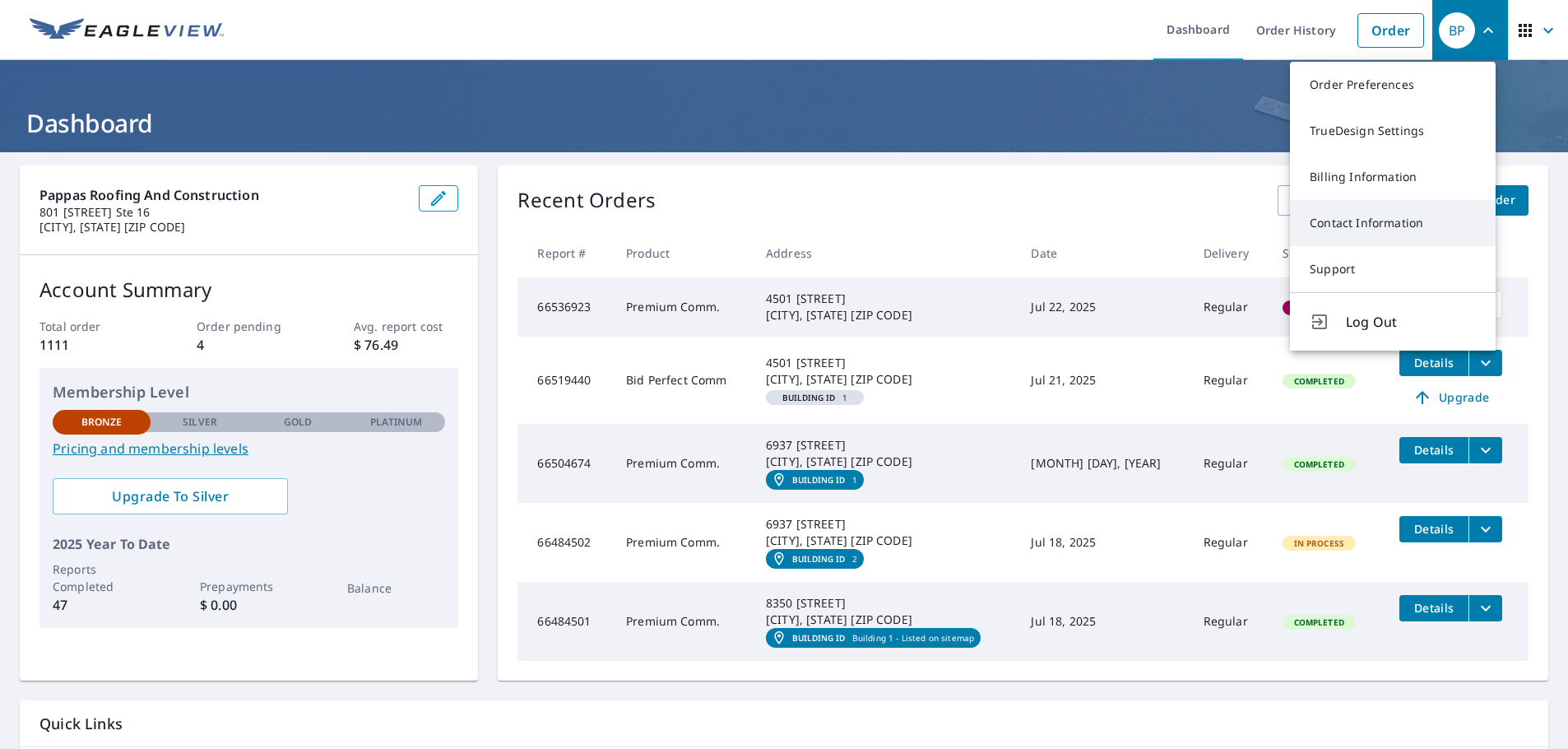 click on "Contact Information" at bounding box center (1393, 223) 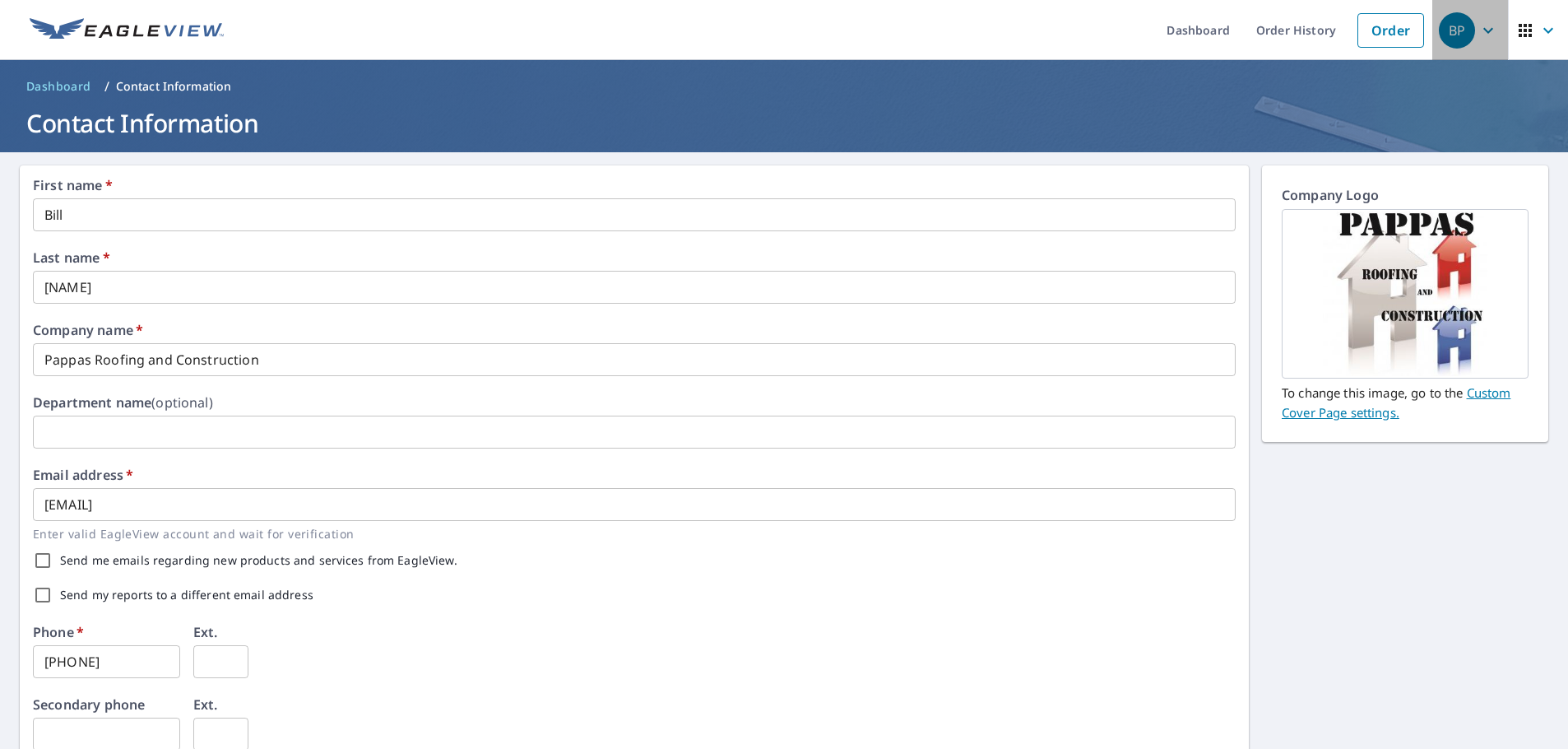 click 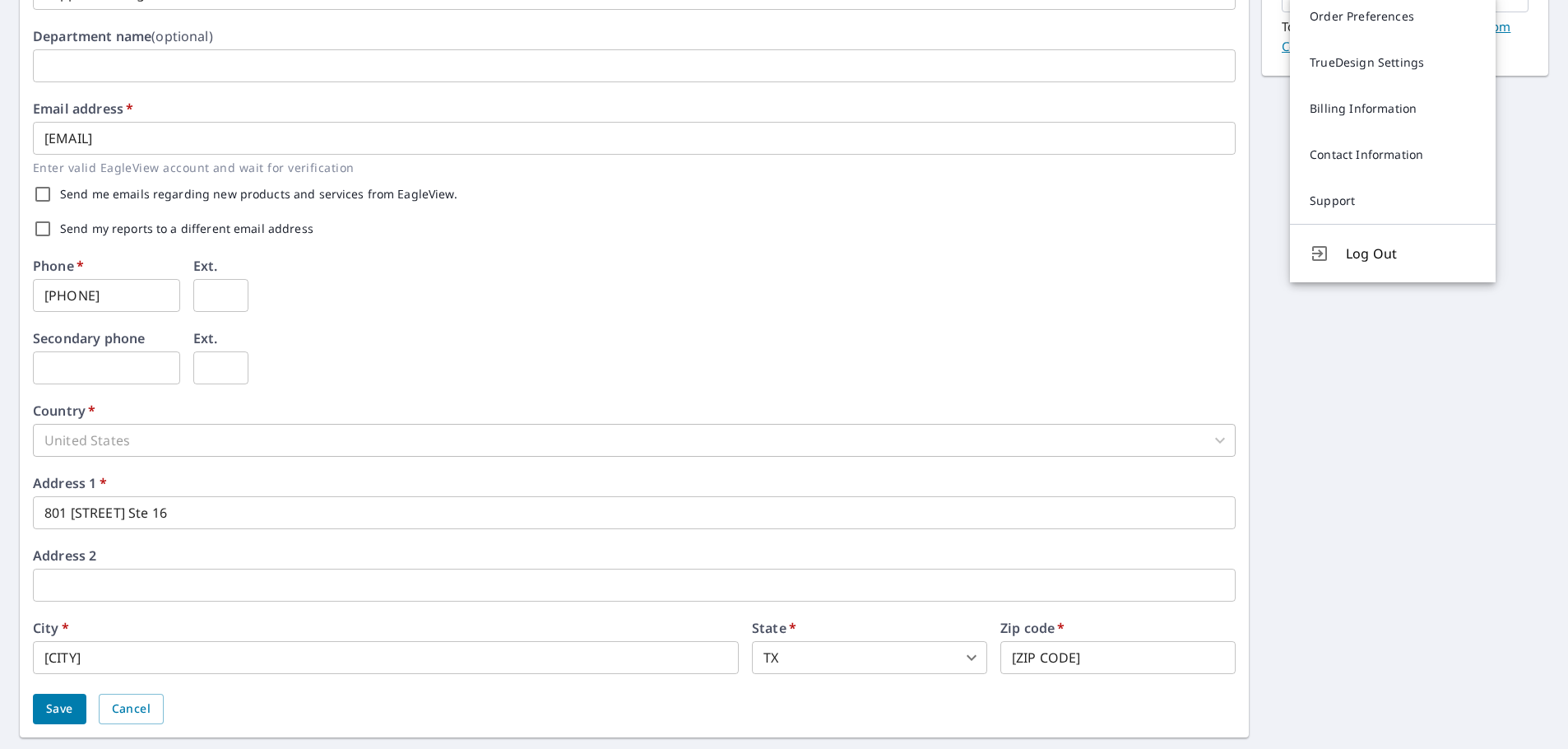 scroll, scrollTop: 328, scrollLeft: 0, axis: vertical 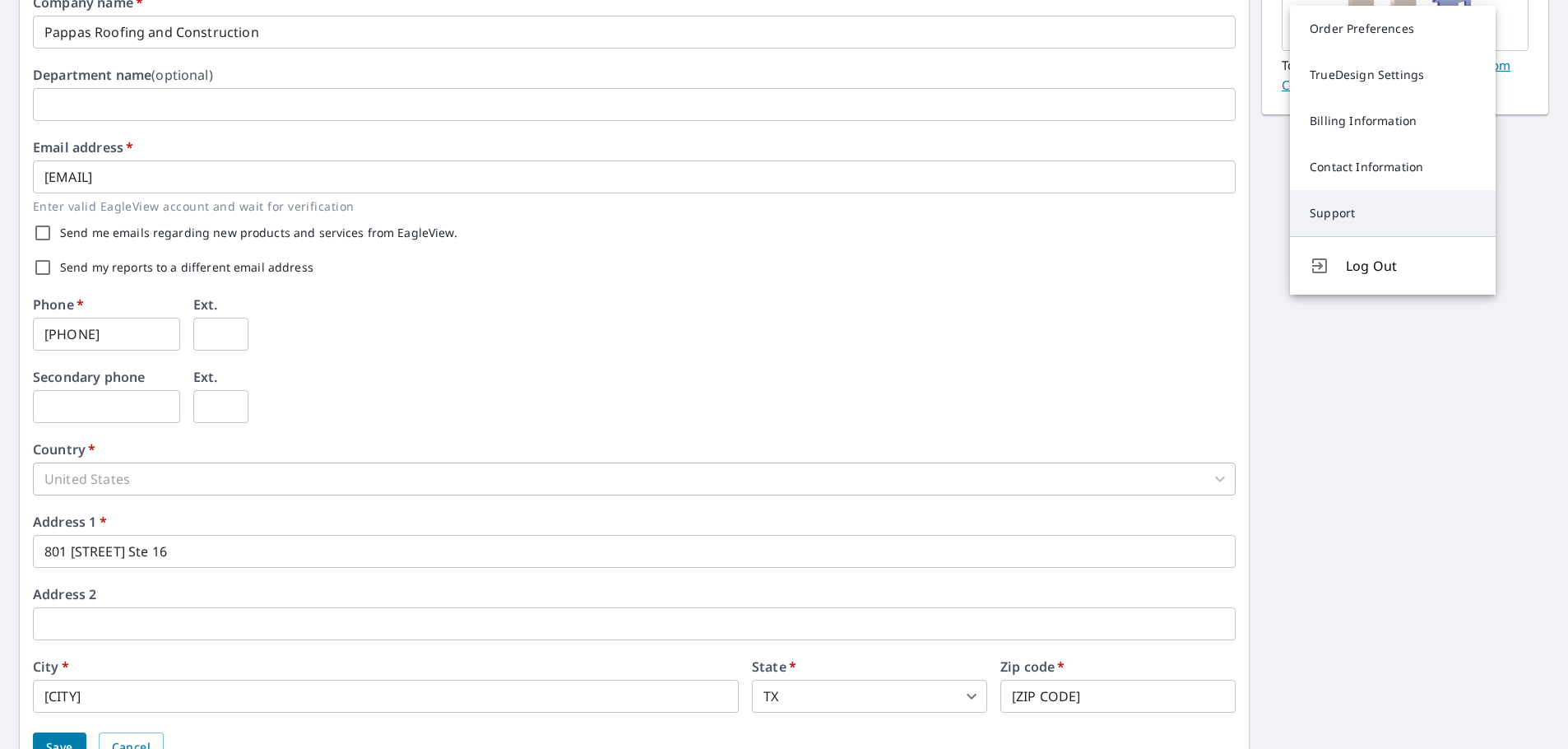click on "Support" at bounding box center [1393, 213] 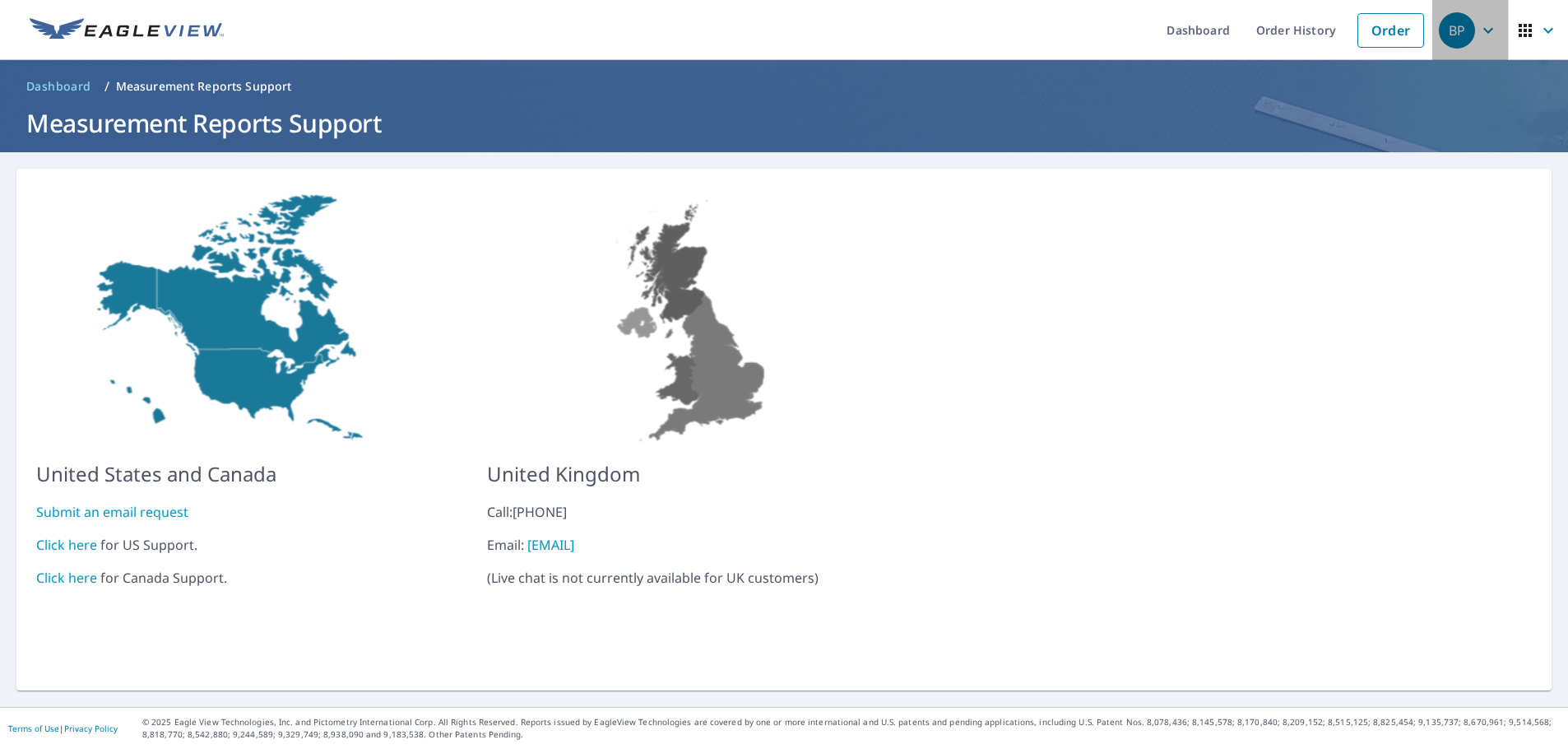 click 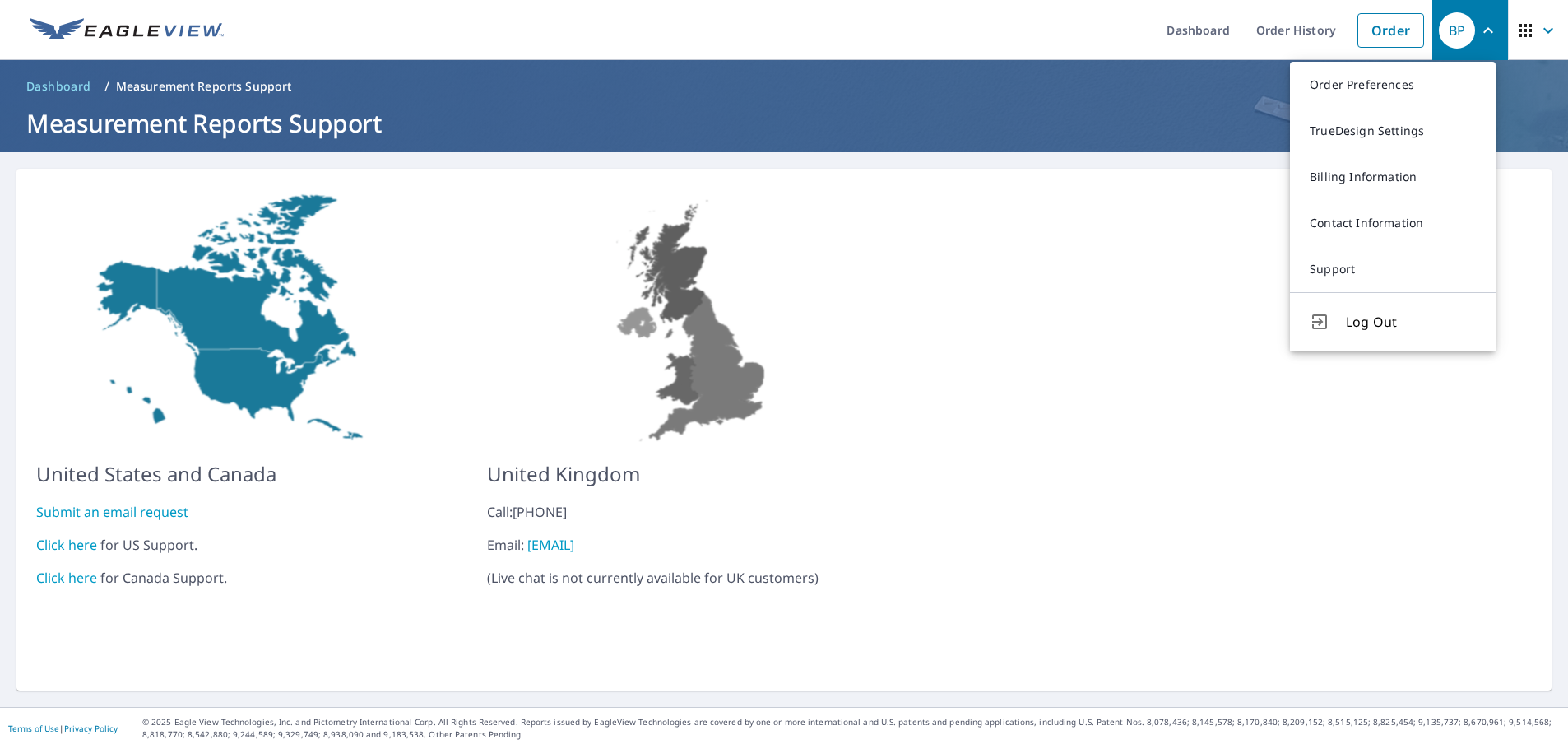 click on "Submit an email request" at bounding box center (112, 512) 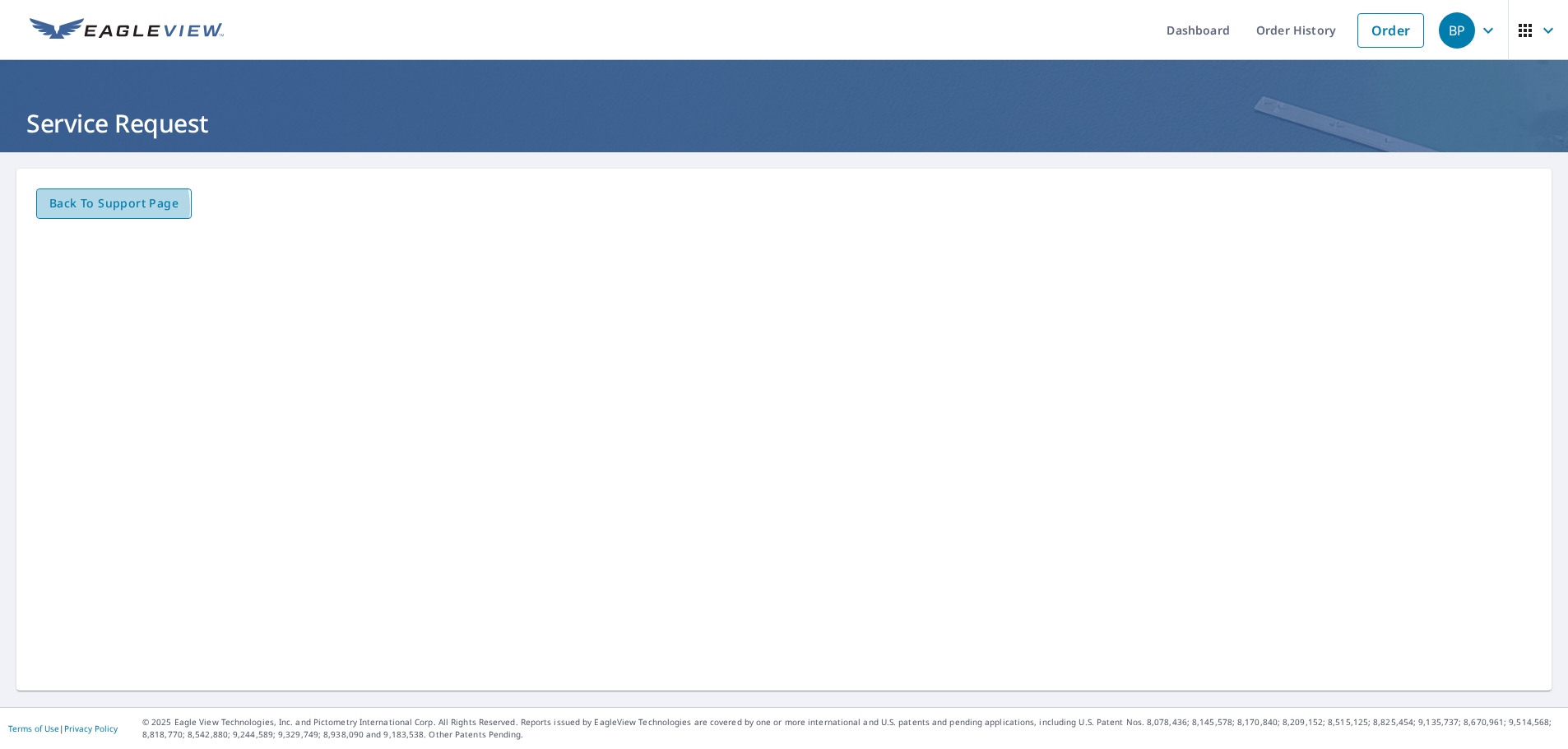 click on "Back to Support page" at bounding box center (114, 203) 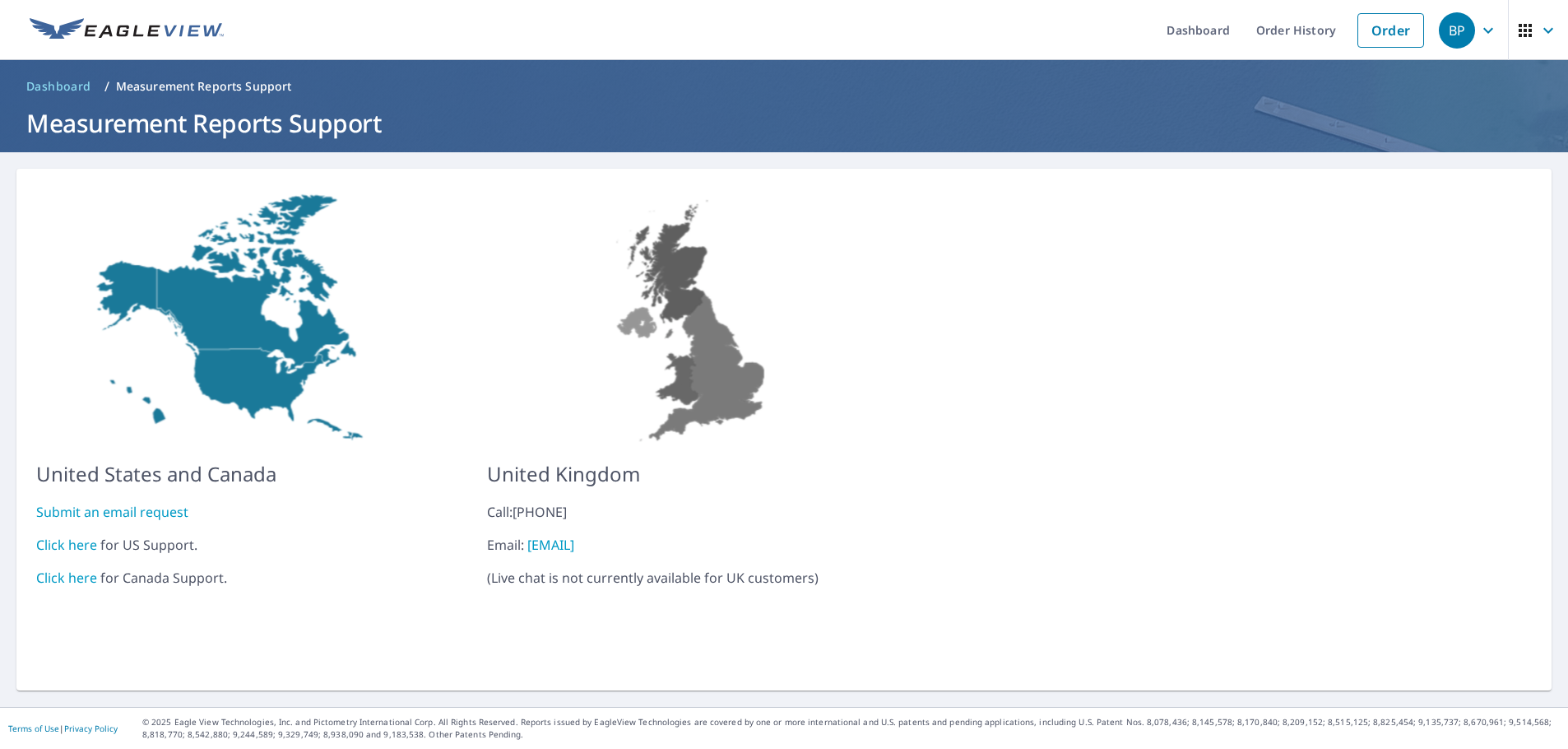 click on "Click here" at bounding box center (67, 545) 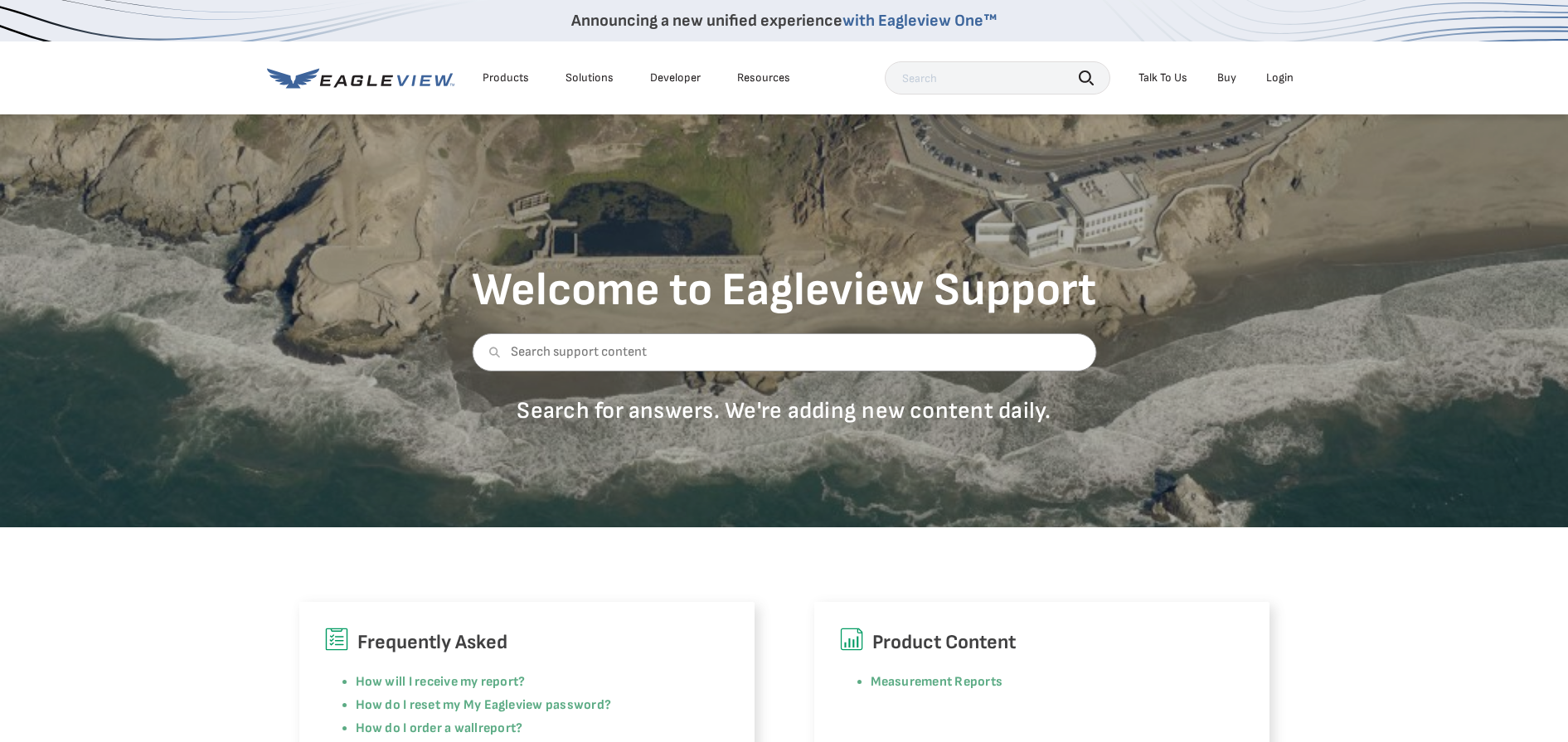 scroll, scrollTop: 0, scrollLeft: 0, axis: both 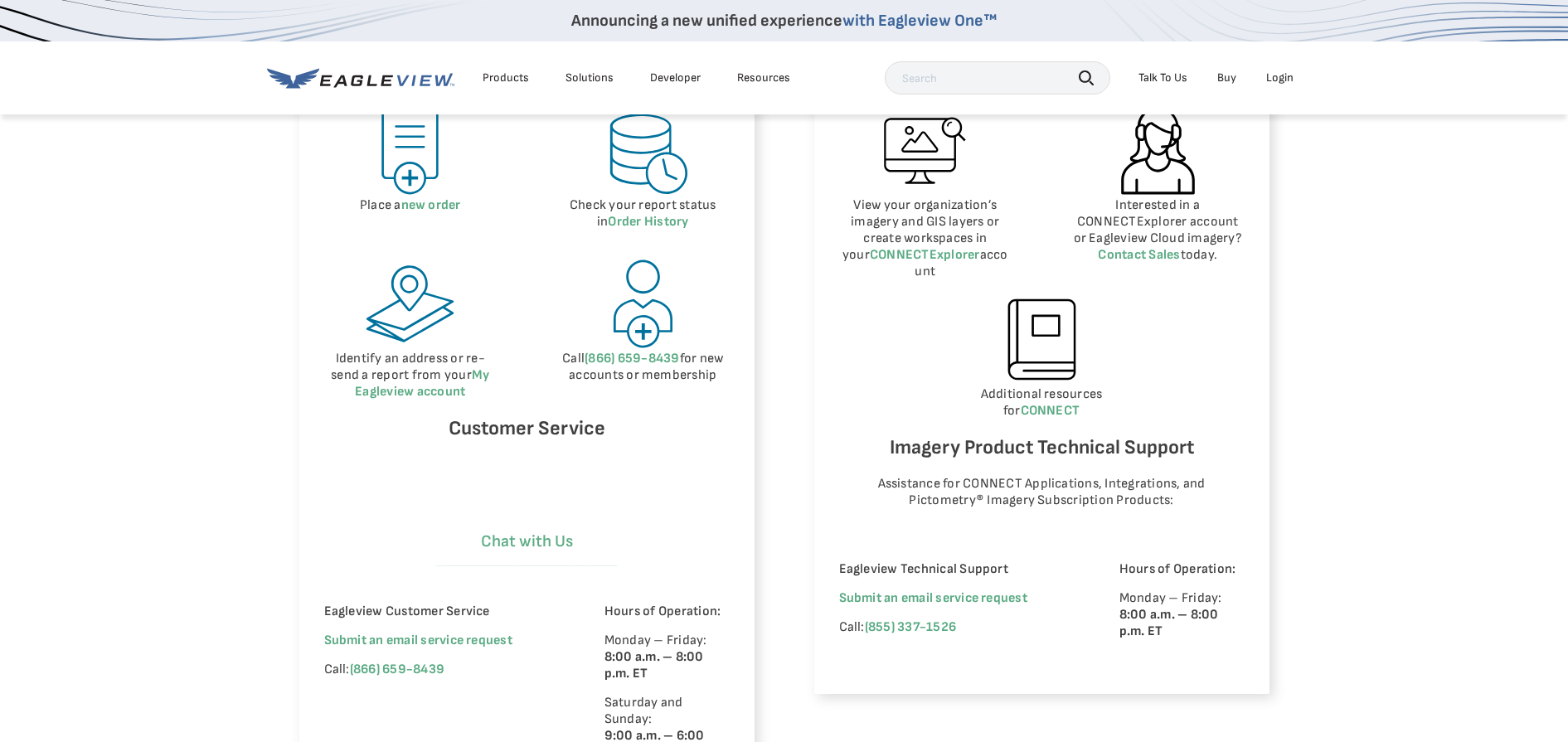 click on "Chat with Us" at bounding box center [527, 541] 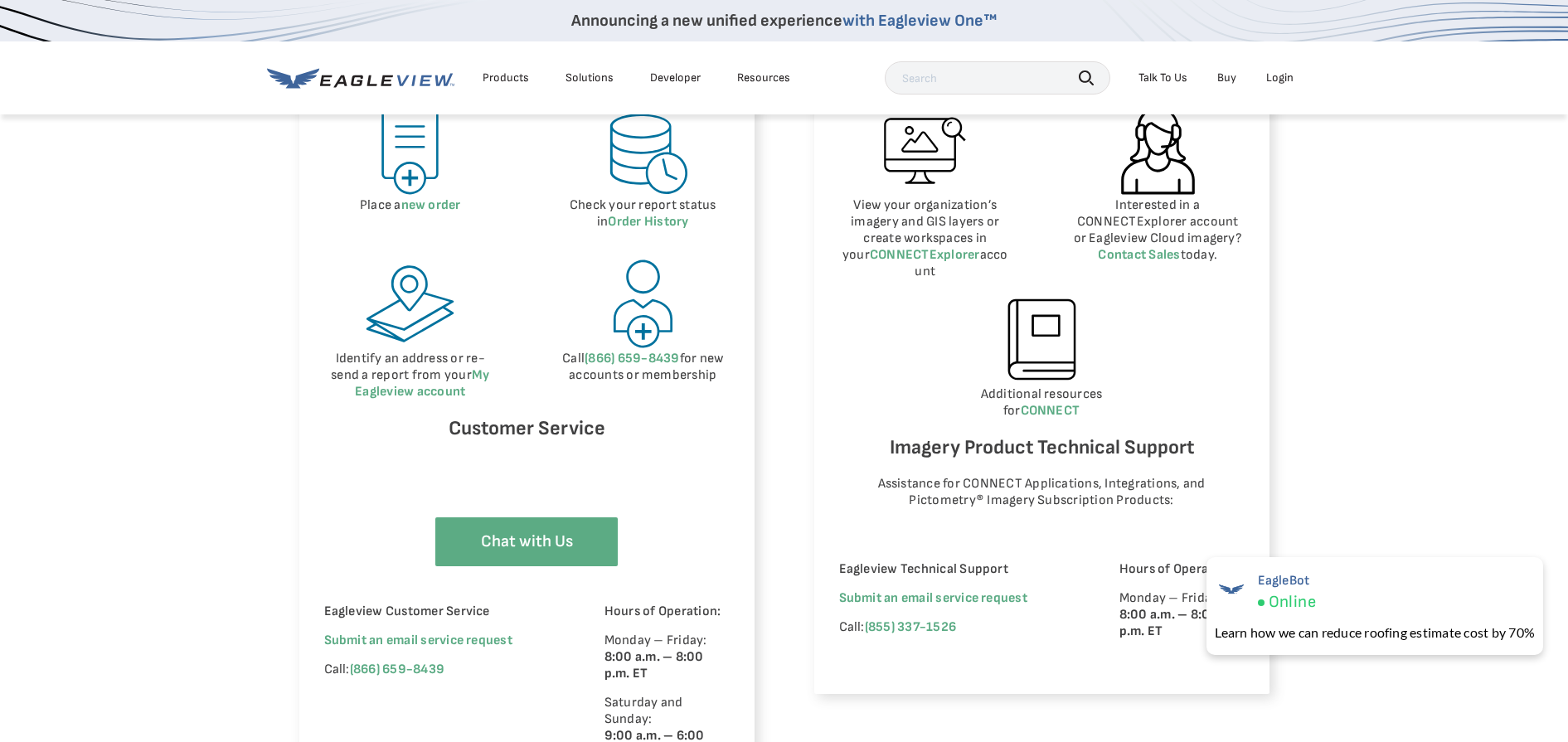 select on "Cancel_Roof_Wall_Report" 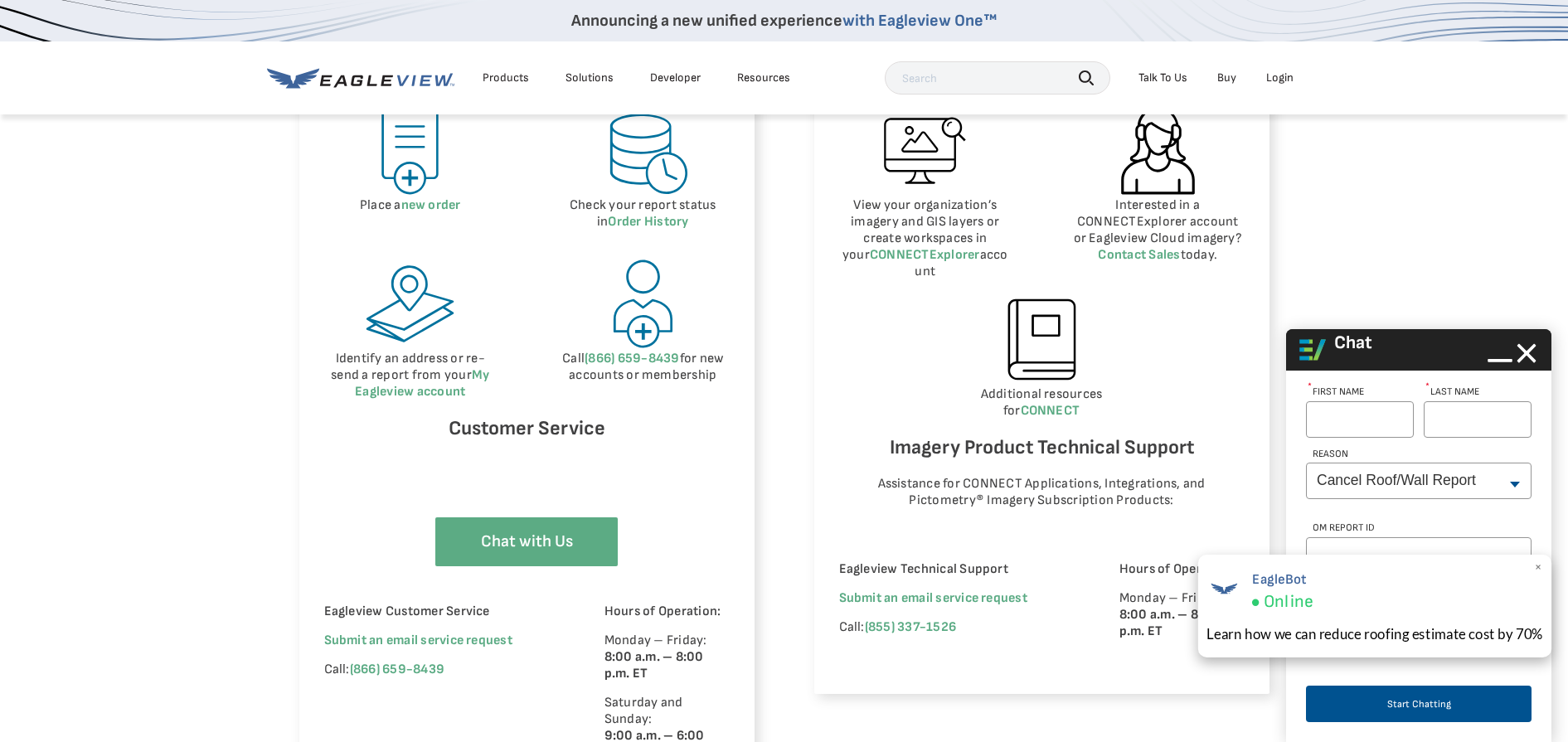 click on "×" at bounding box center [1538, 567] 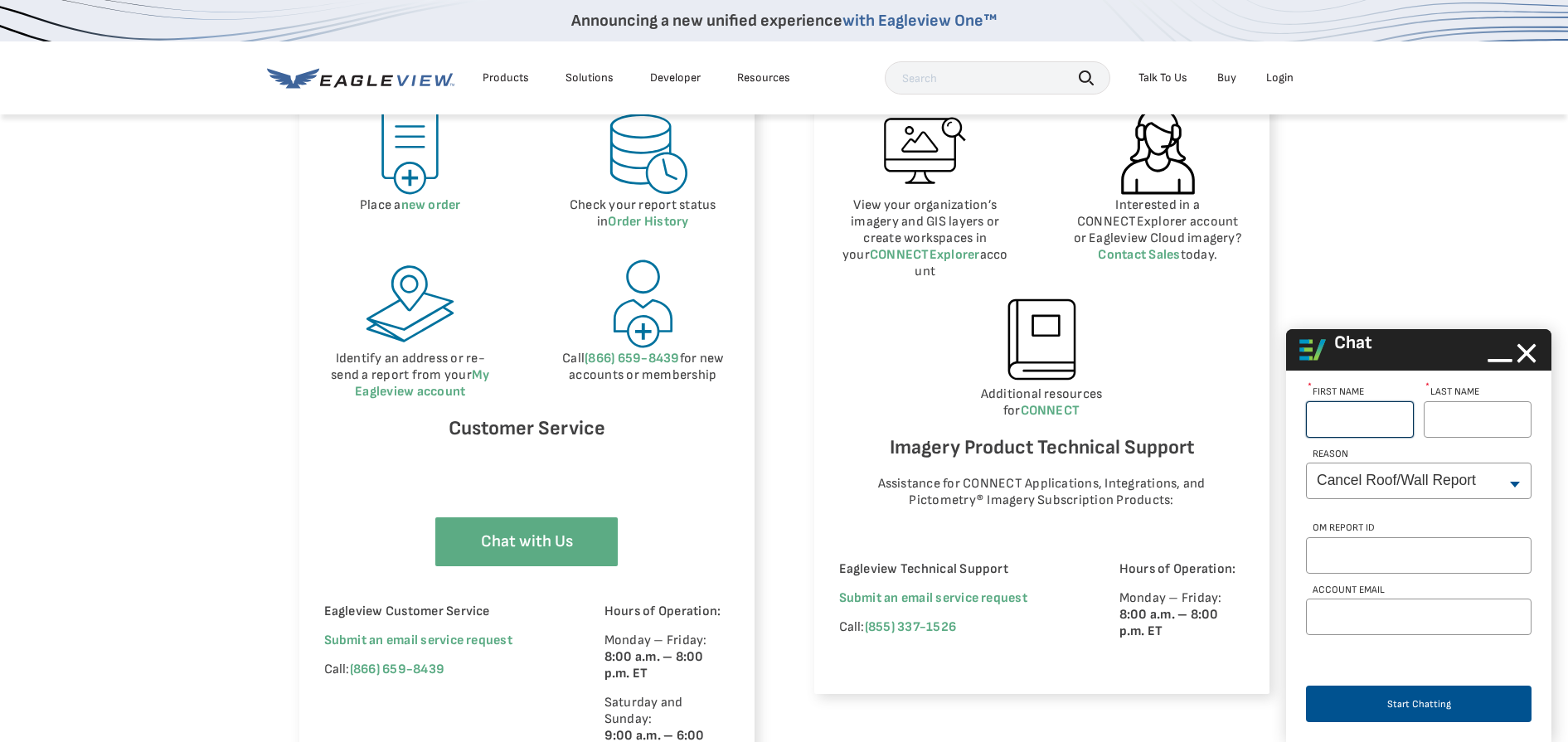click on "First Name *" at bounding box center [1360, 419] 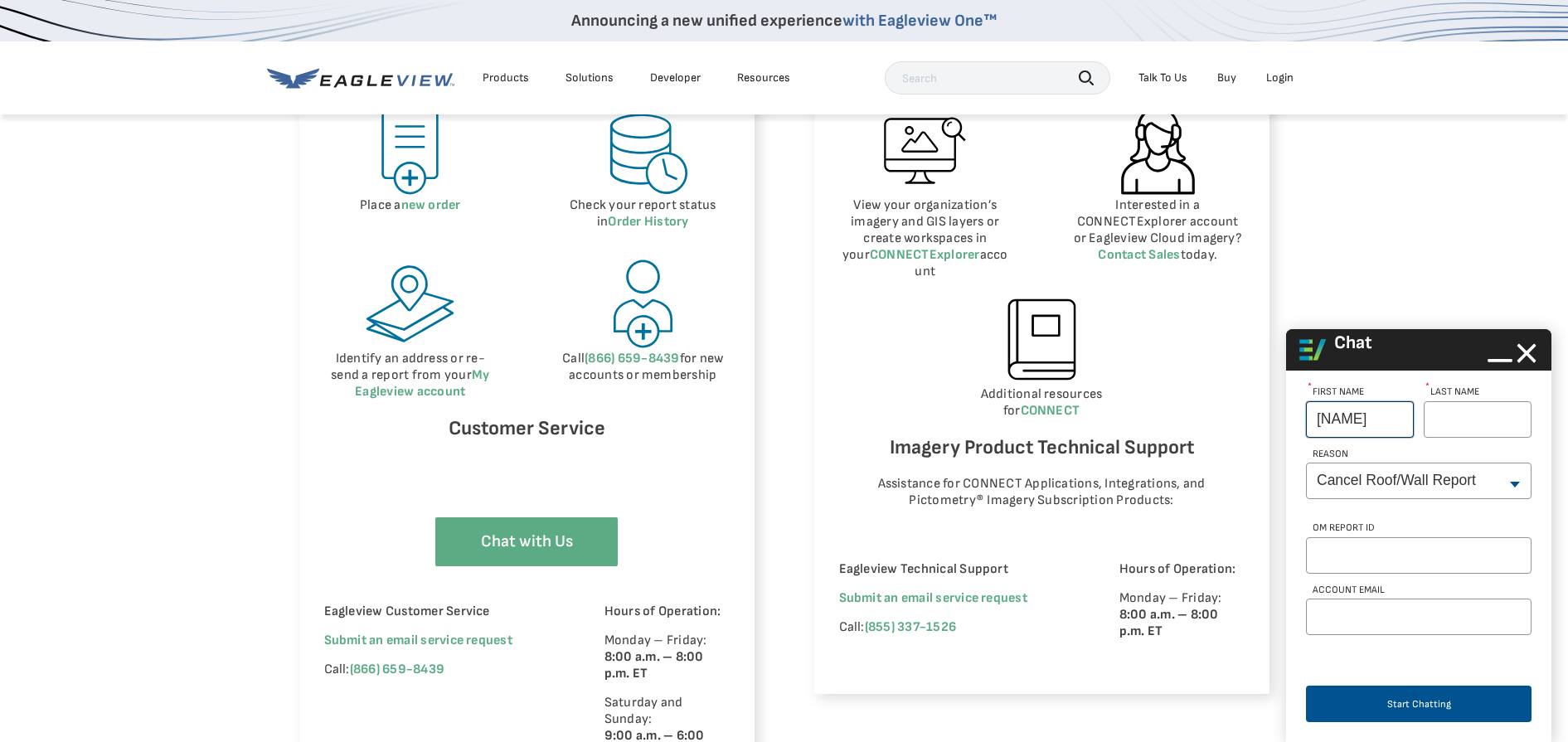 type on "[NAME]" 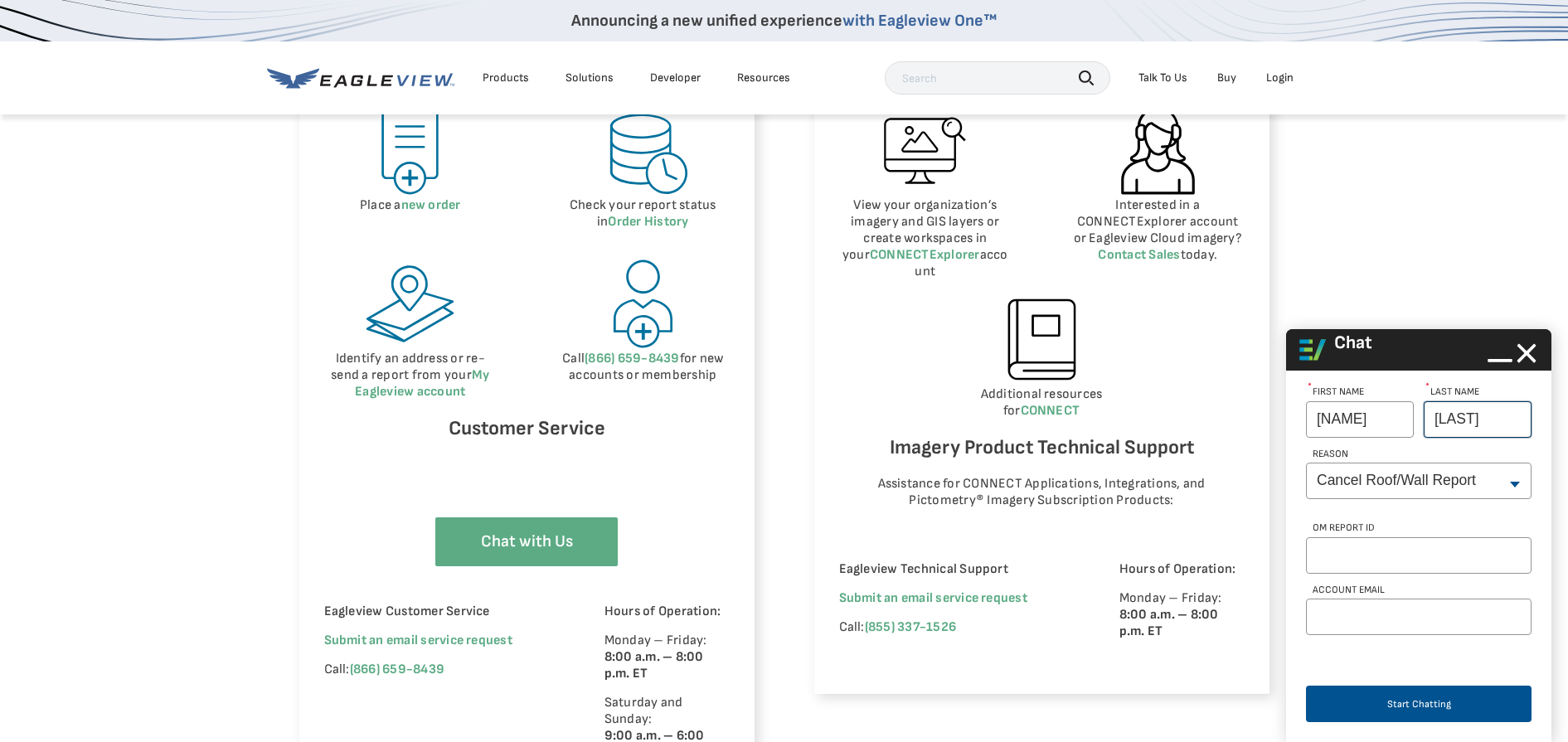 type on "[LAST]" 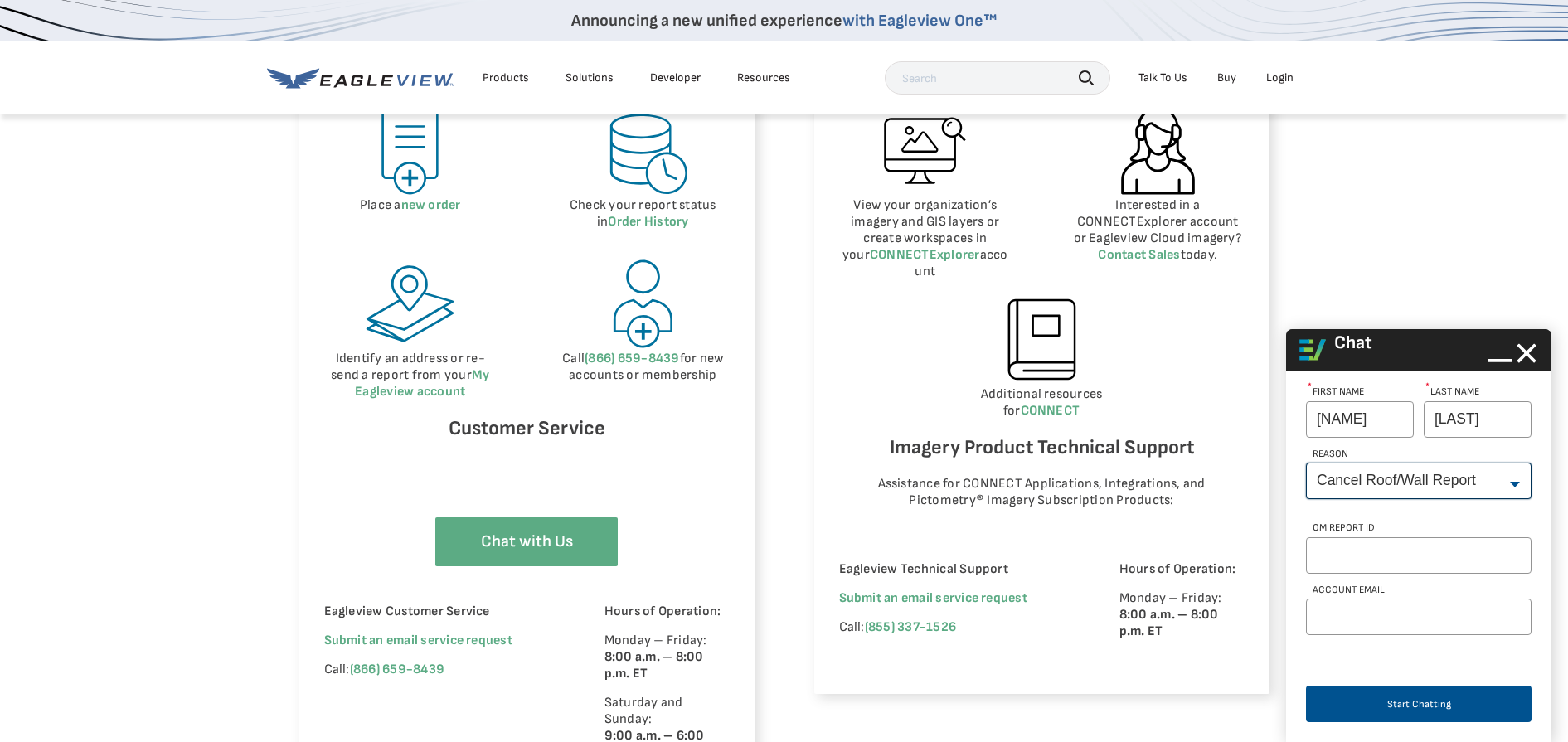 click on "--None-- Cancel Roof/Wall Report Document Request Invoice Request Missing Additional Structure Password Reset Pricing Question Refund Request Roof/Wall Report Status Sitemap Request Update Roof/Wall Report Address Wrong House on Report Xactimate Other Reason Xactimate Integration" at bounding box center (1419, 481) 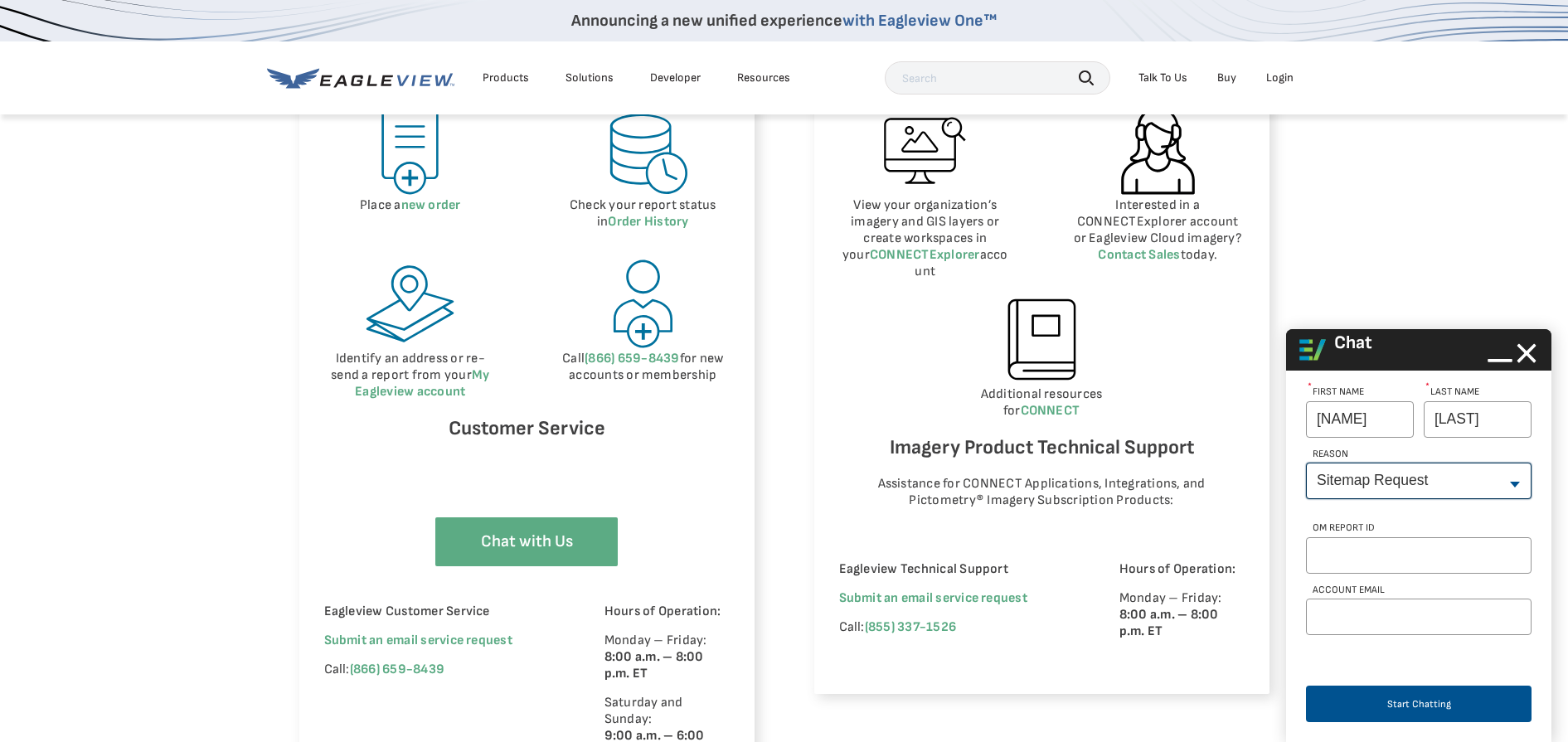click on "--None-- Cancel Roof/Wall Report Document Request Invoice Request Missing Additional Structure Password Reset Pricing Question Refund Request Roof/Wall Report Status Sitemap Request Update Roof/Wall Report Address Wrong House on Report Xactimate Other Reason Xactimate Integration" at bounding box center [1419, 481] 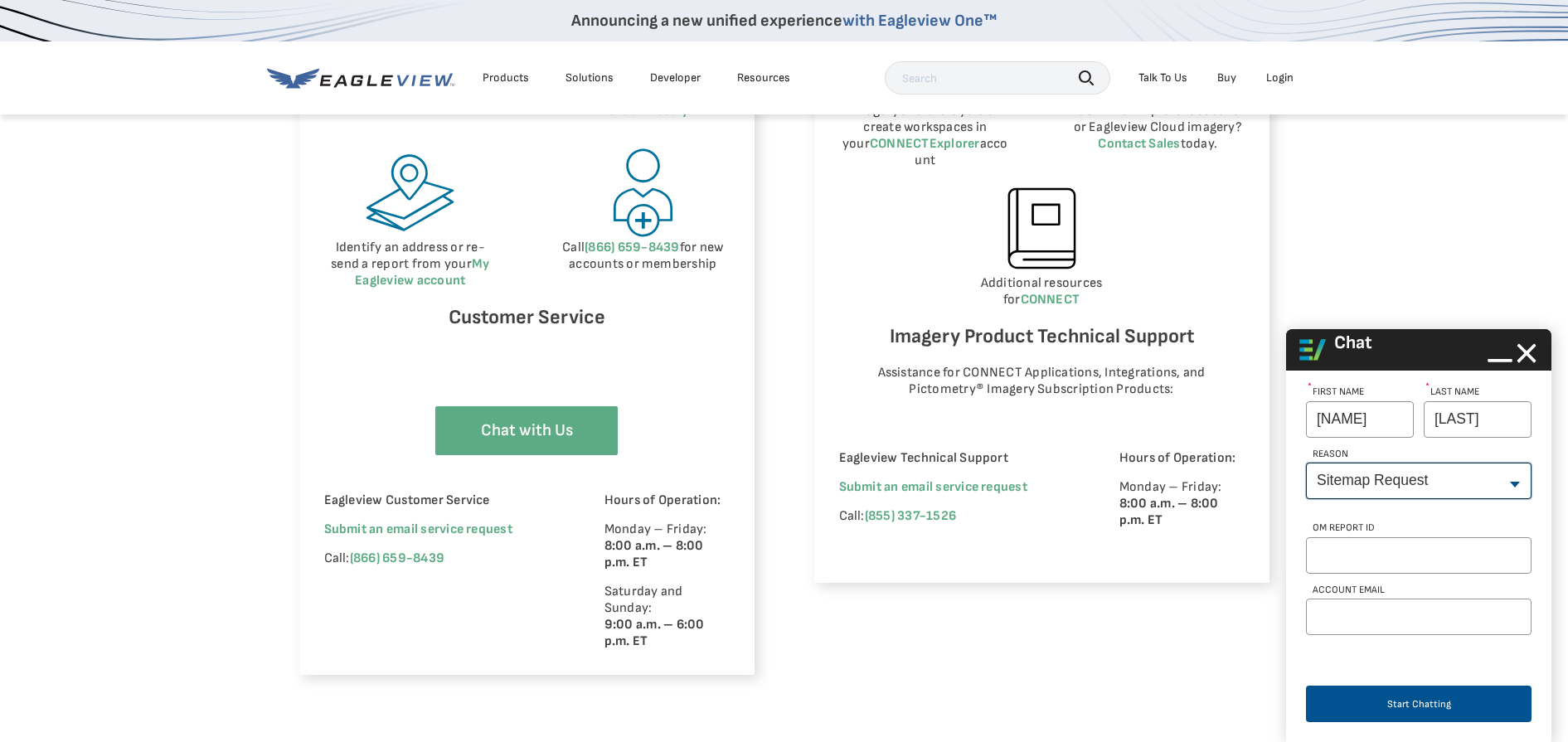 scroll, scrollTop: 995, scrollLeft: 0, axis: vertical 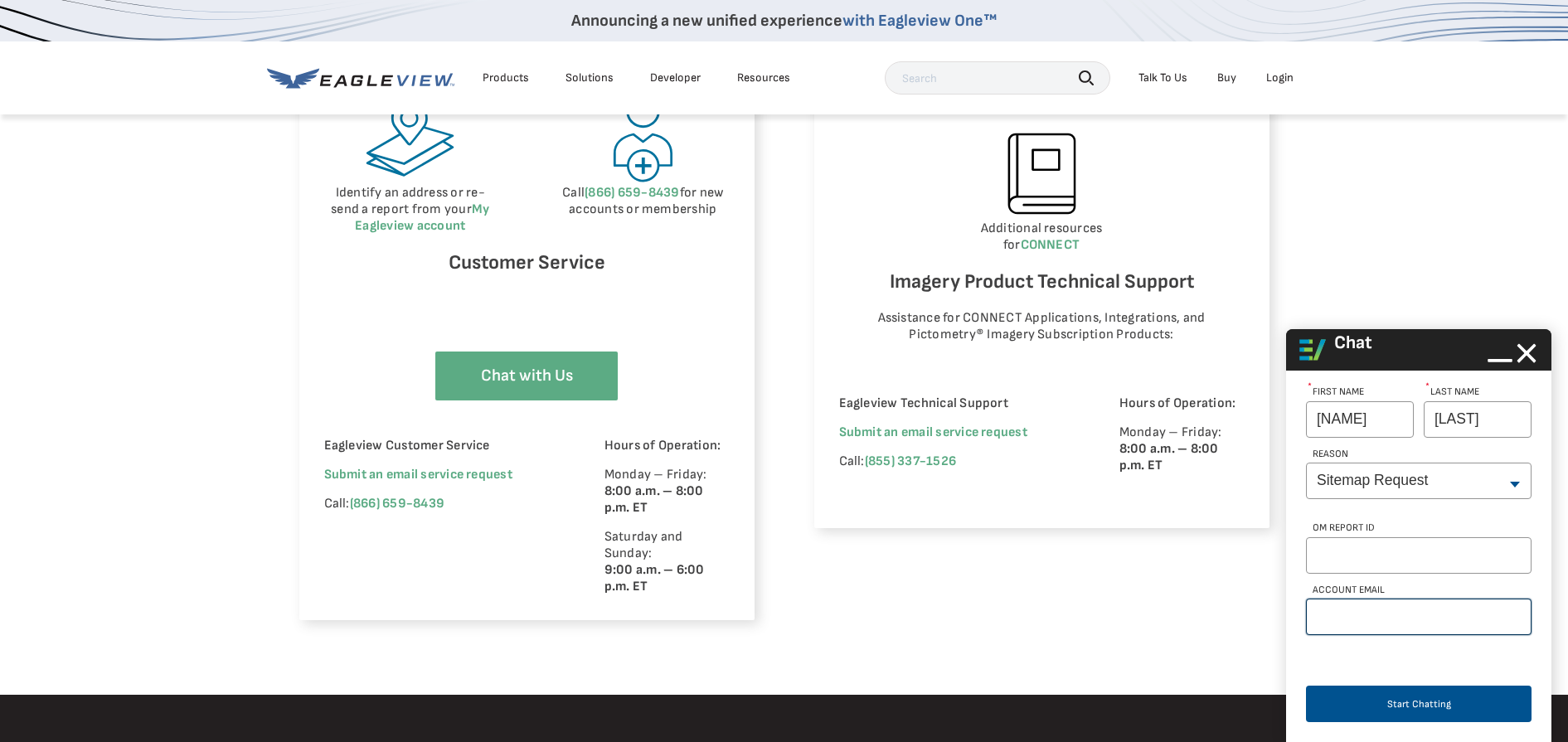 click on "Account Email" at bounding box center (1419, 617) 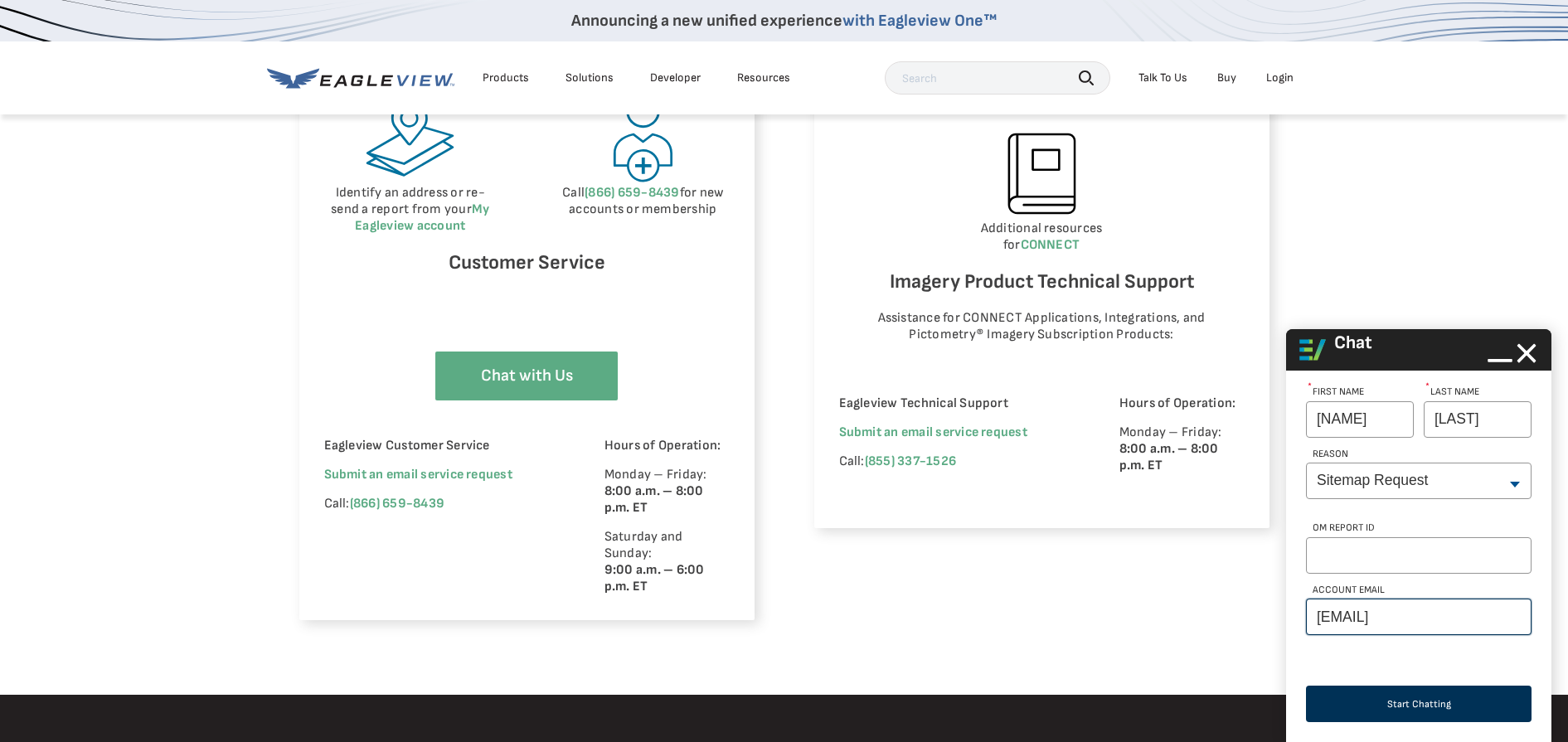 type on "[EMAIL]" 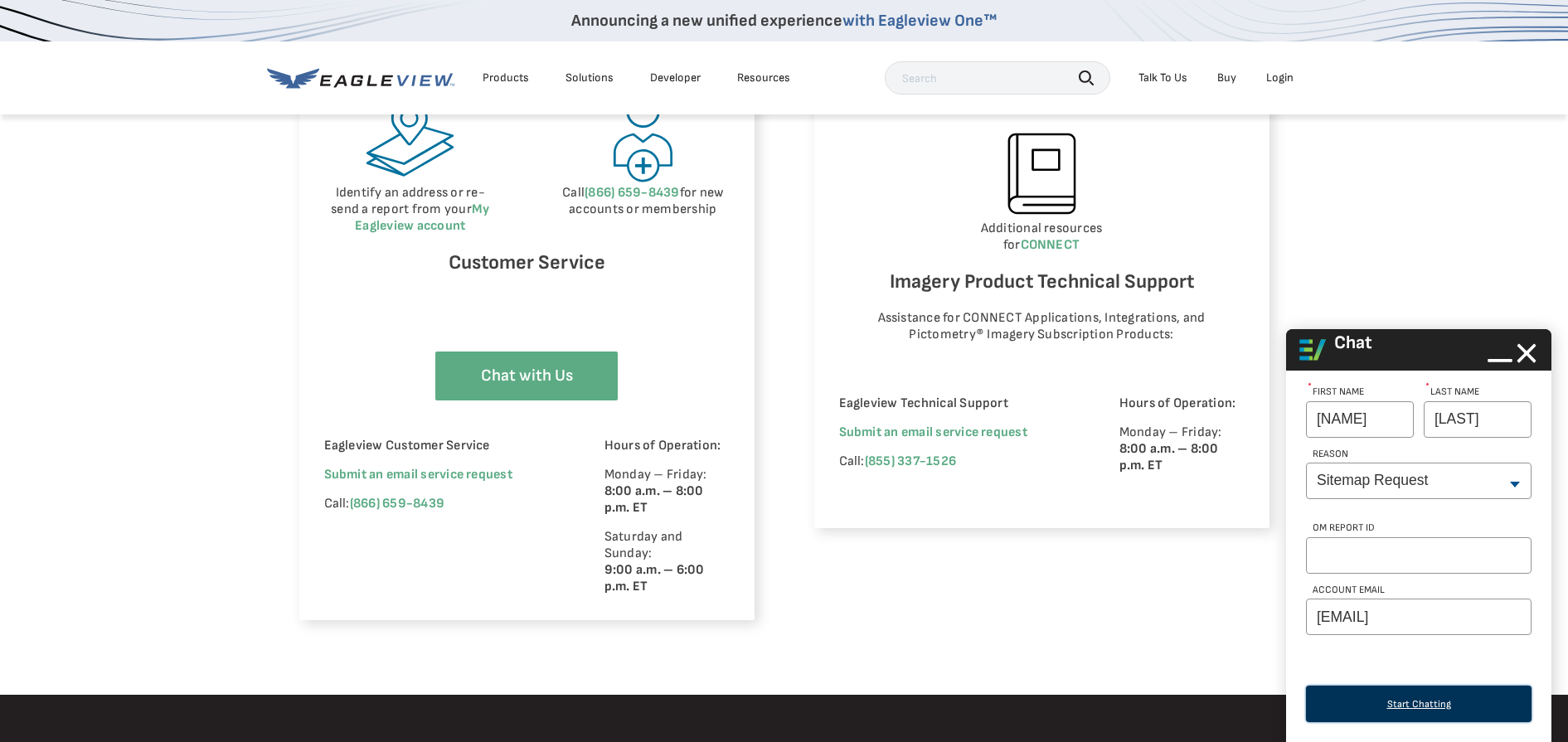 click on "Start Chatting" at bounding box center (1419, 704) 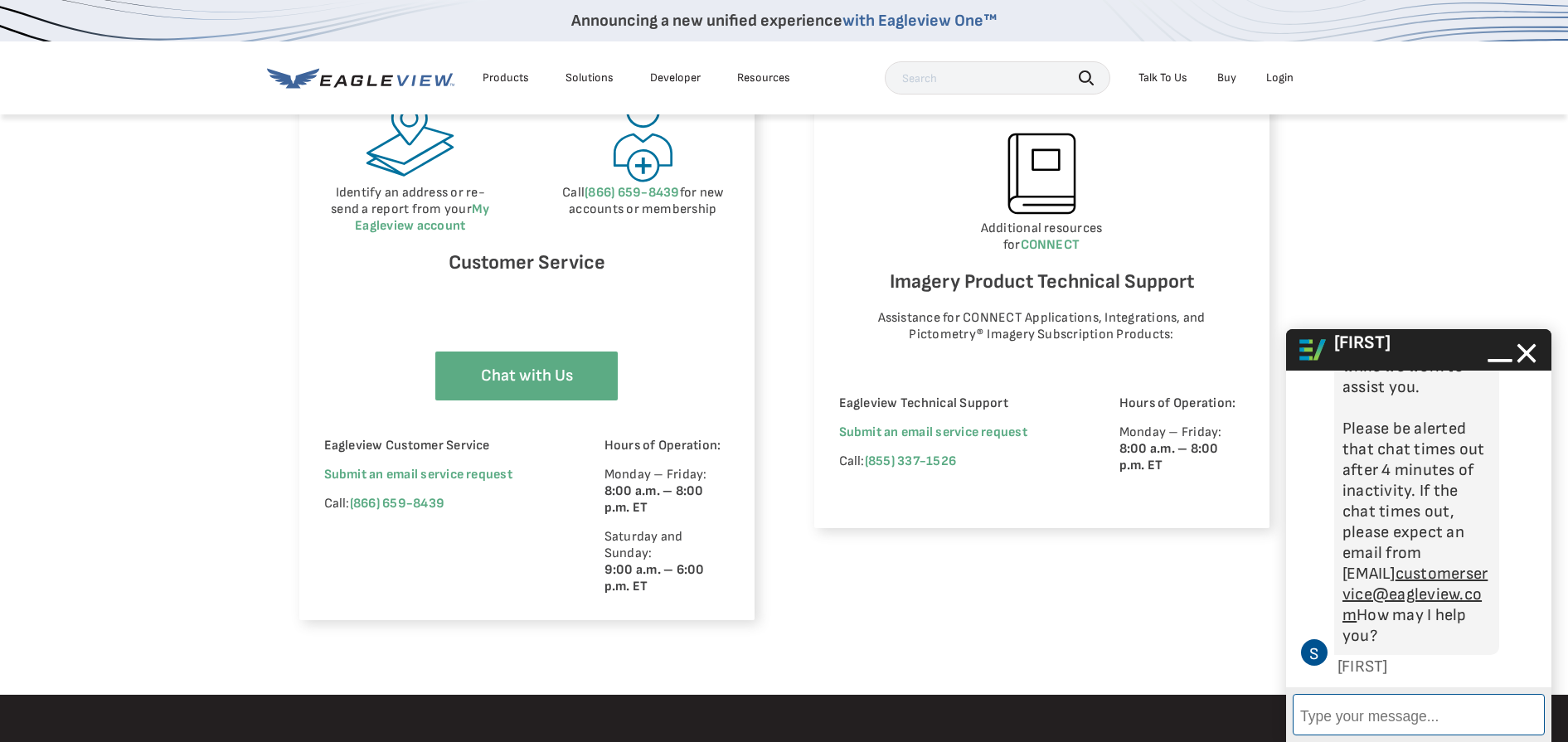 scroll, scrollTop: 321, scrollLeft: 0, axis: vertical 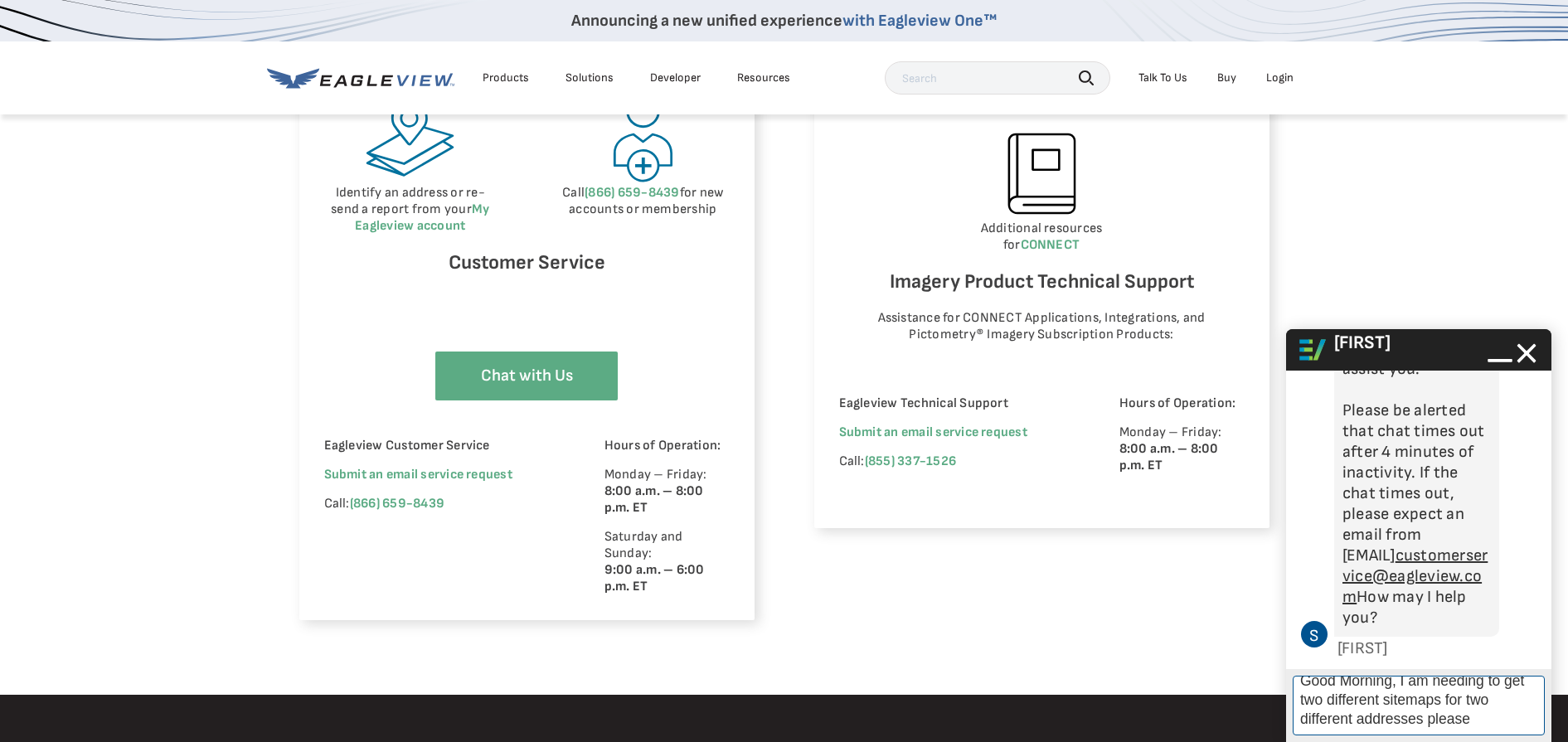 drag, startPoint x: 1381, startPoint y: 701, endPoint x: 1325, endPoint y: 704, distance: 56.0803 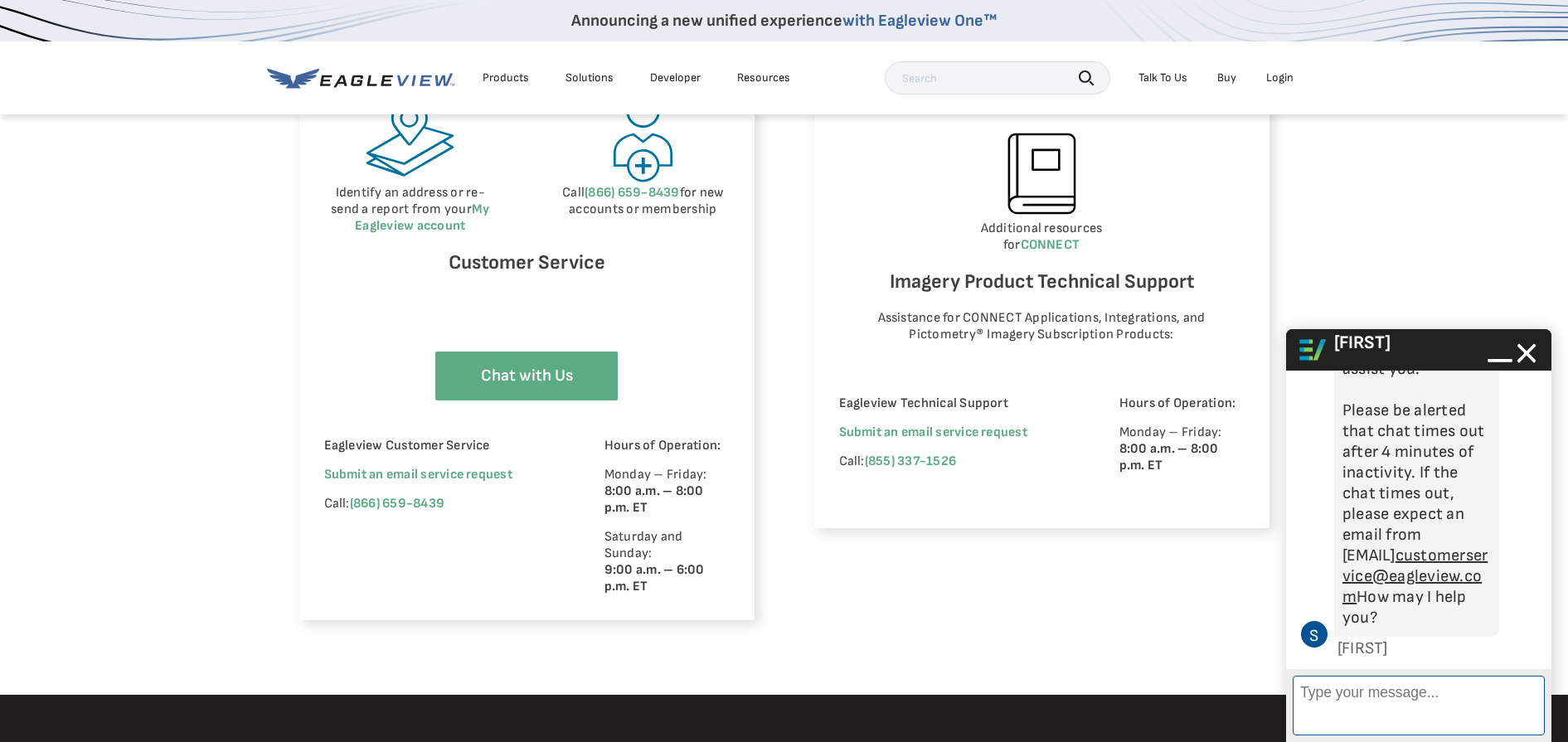 scroll, scrollTop: 446, scrollLeft: 0, axis: vertical 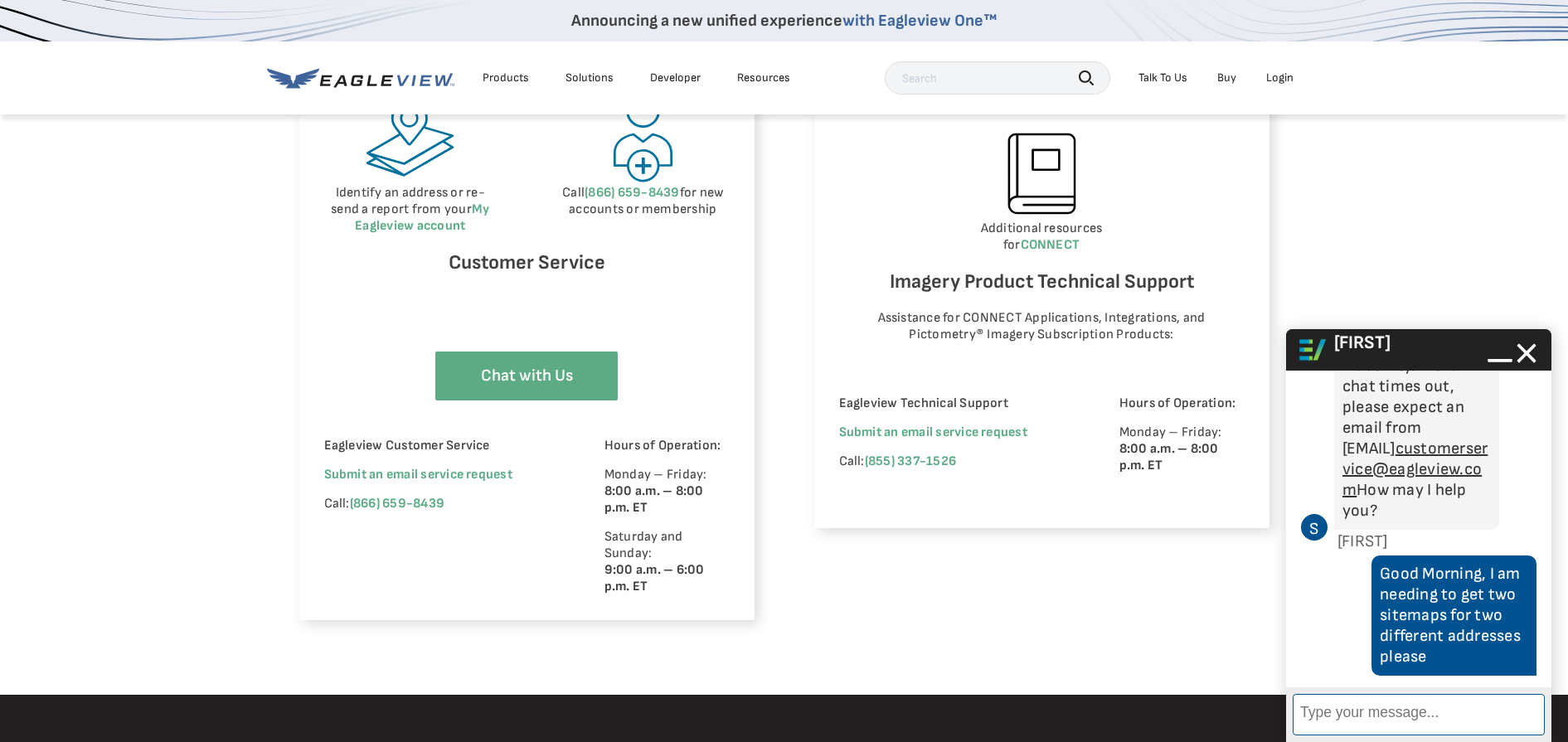 click on "Enter Message" at bounding box center (1419, 715) 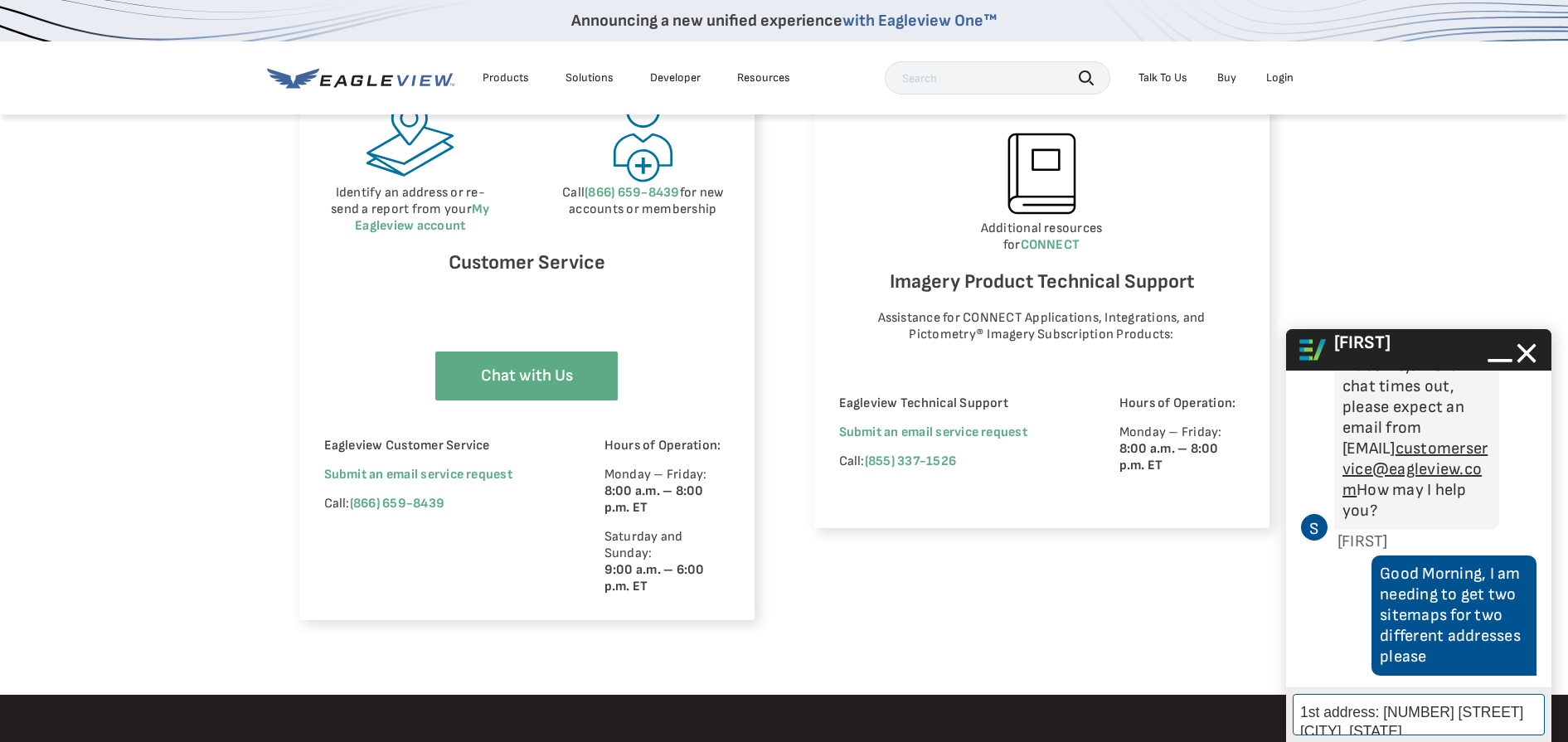 scroll, scrollTop: 449, scrollLeft: 0, axis: vertical 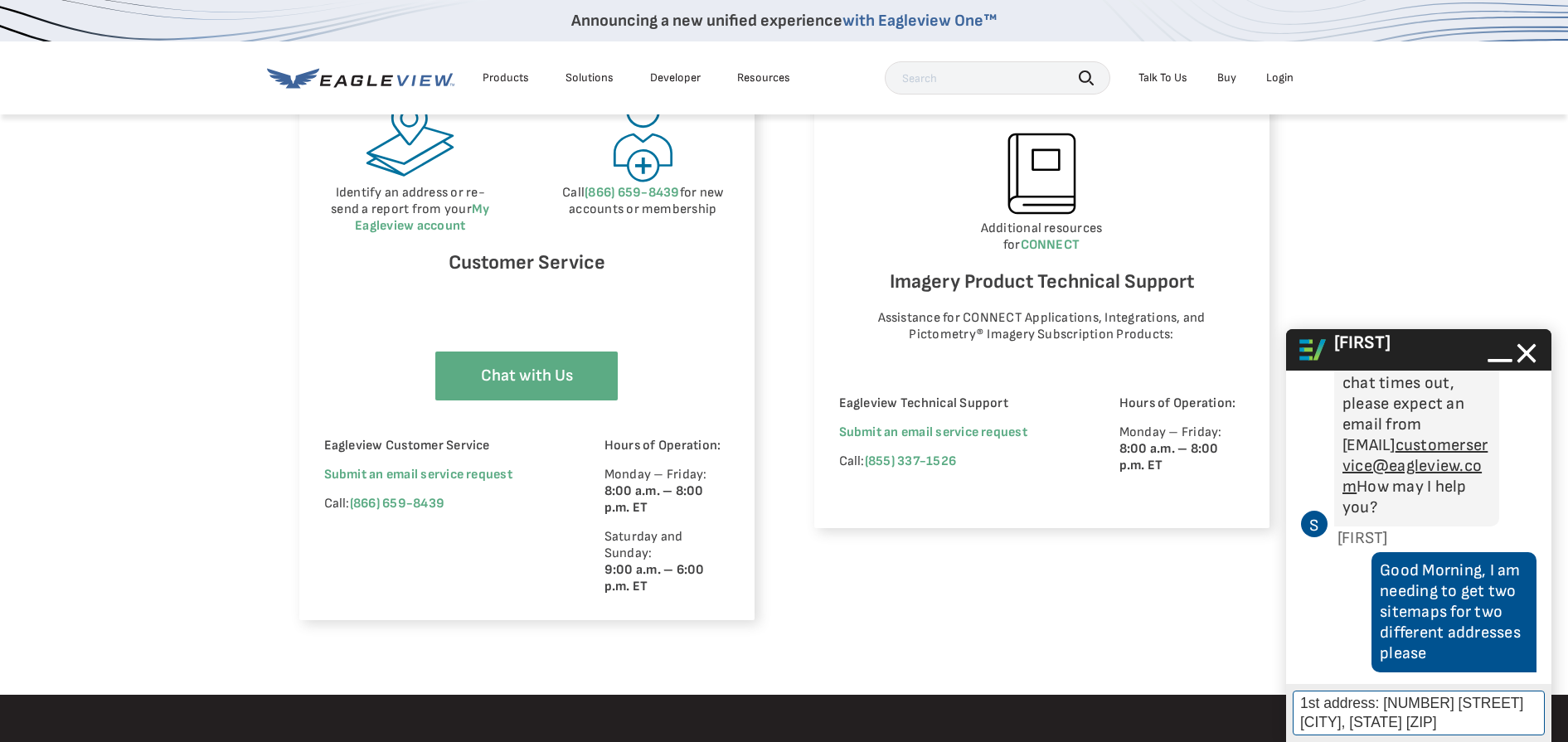 type on "1st address: [NUMBER] [STREET] [CITY], [STATE] [ZIP]" 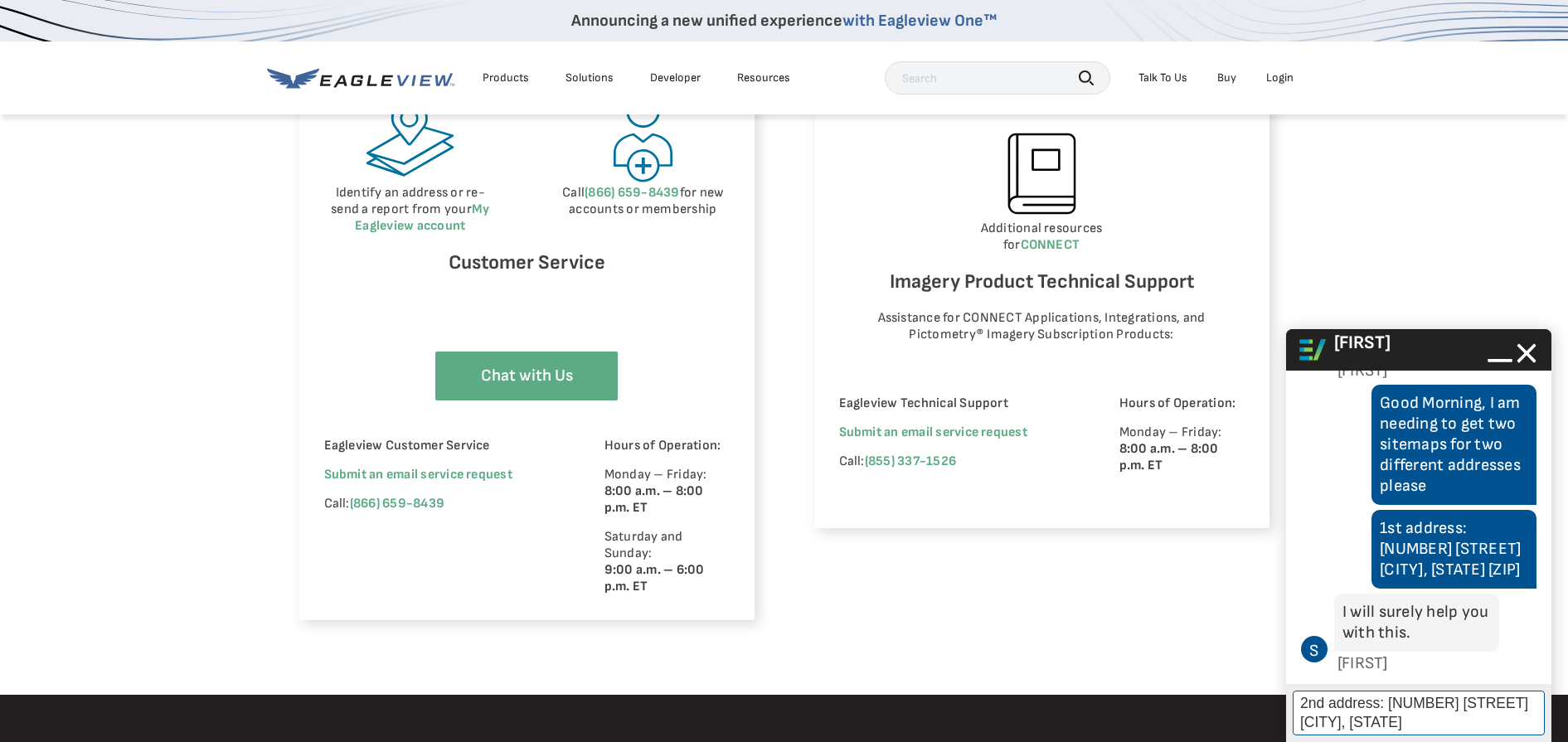 scroll, scrollTop: 617, scrollLeft: 0, axis: vertical 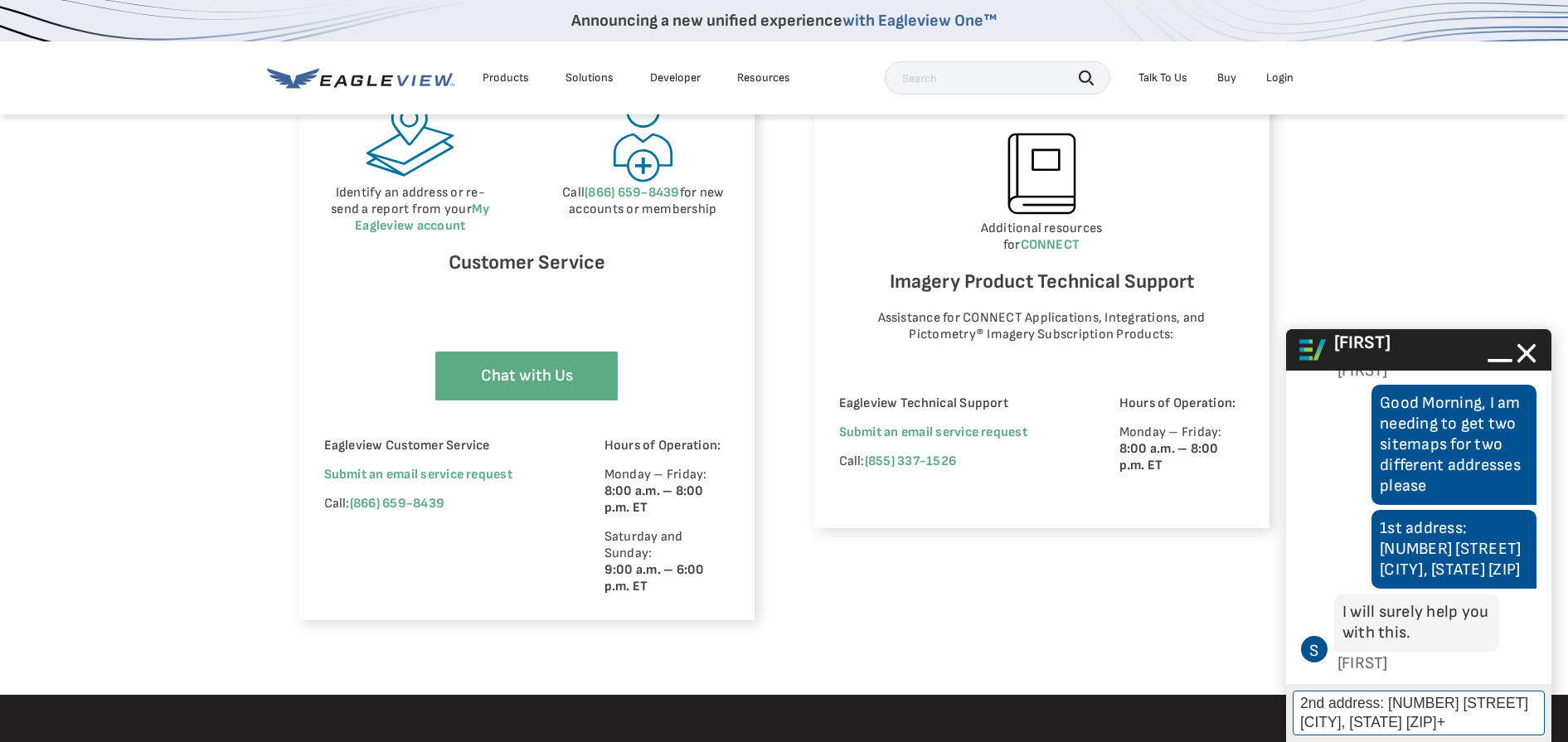 type on "2nd address: [NUMBER] [STREET] [CITY], [STATE] [ZIP]" 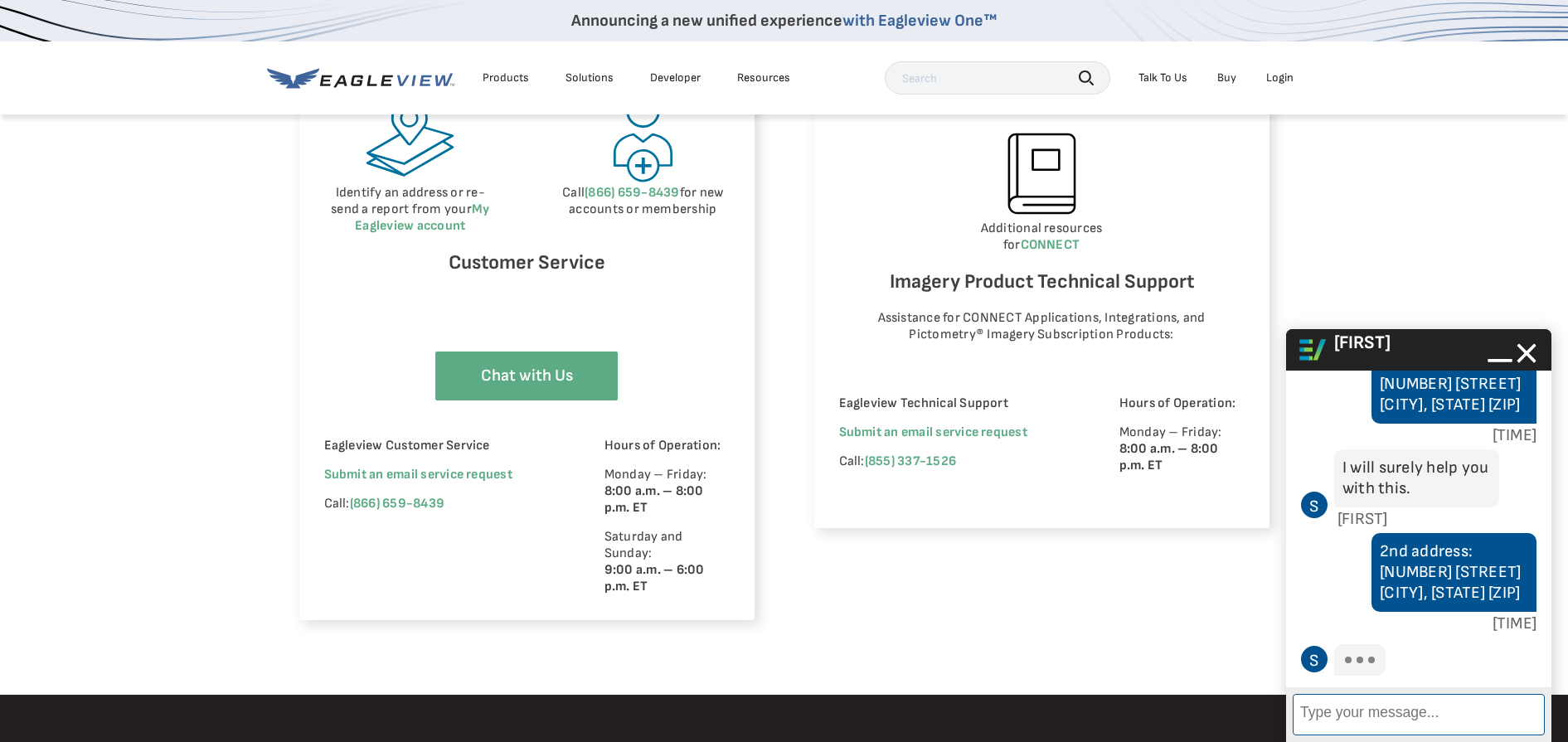 scroll, scrollTop: 926, scrollLeft: 0, axis: vertical 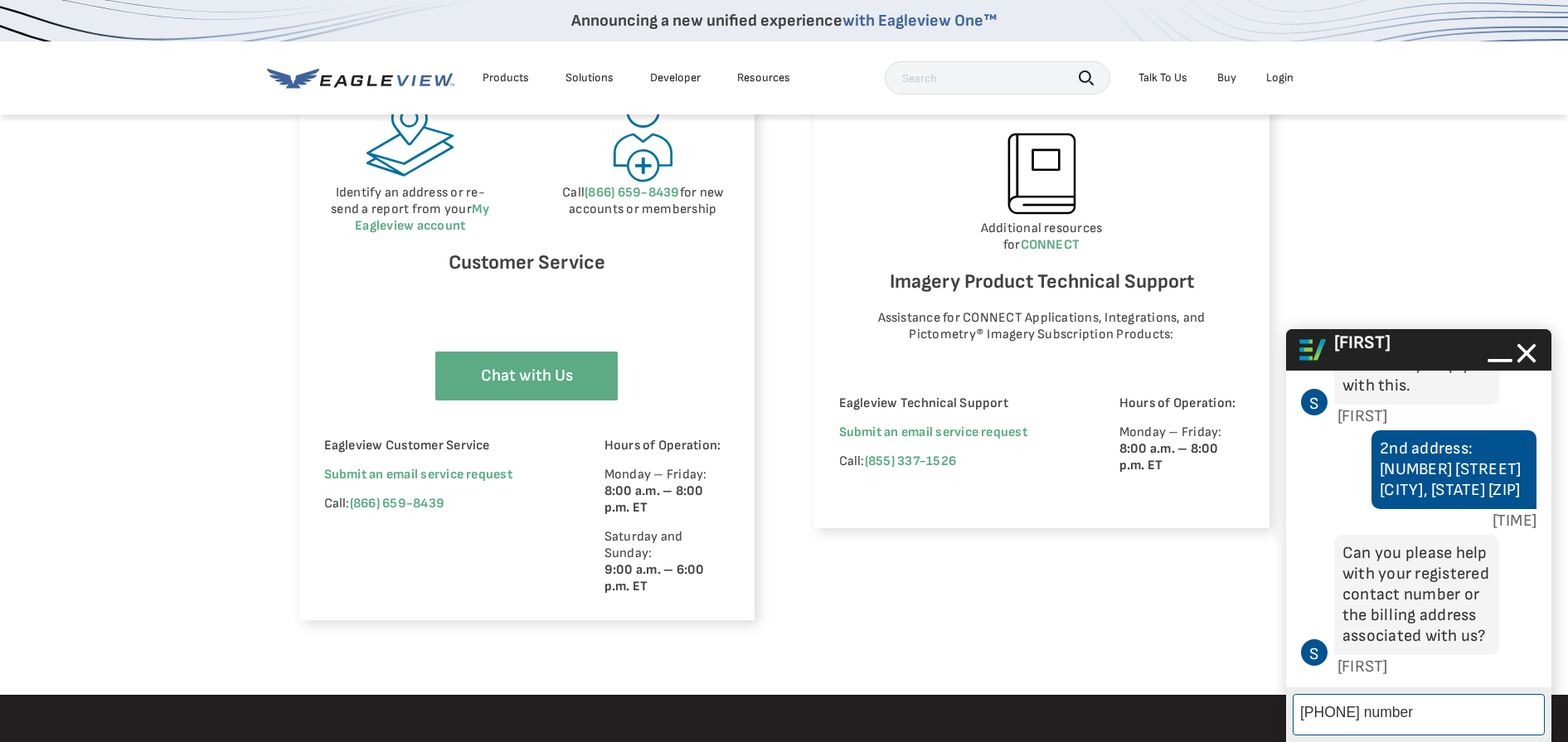type on "[PHONE] number" 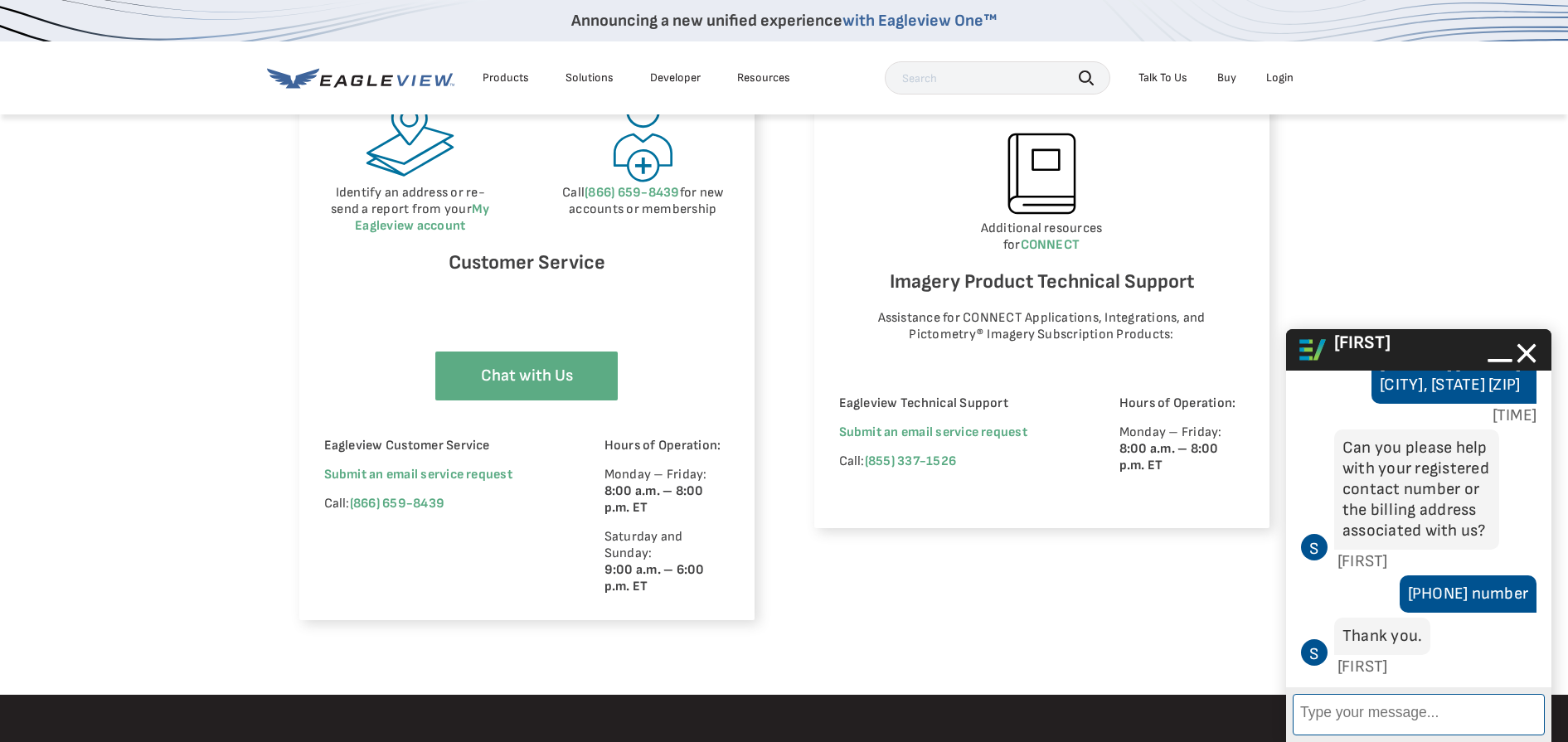 scroll, scrollTop: 1177, scrollLeft: 0, axis: vertical 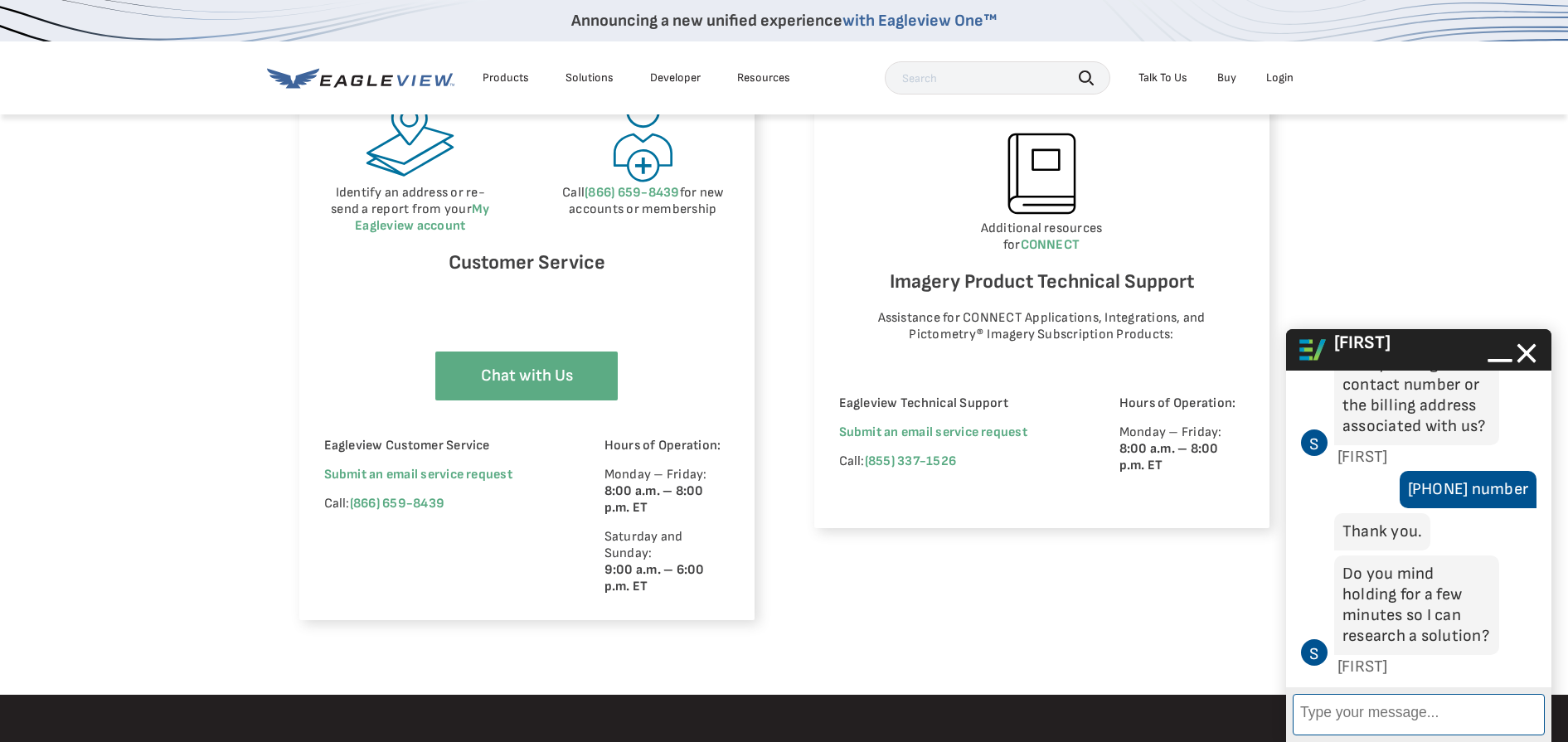 click on "Enter Message" at bounding box center [1419, 715] 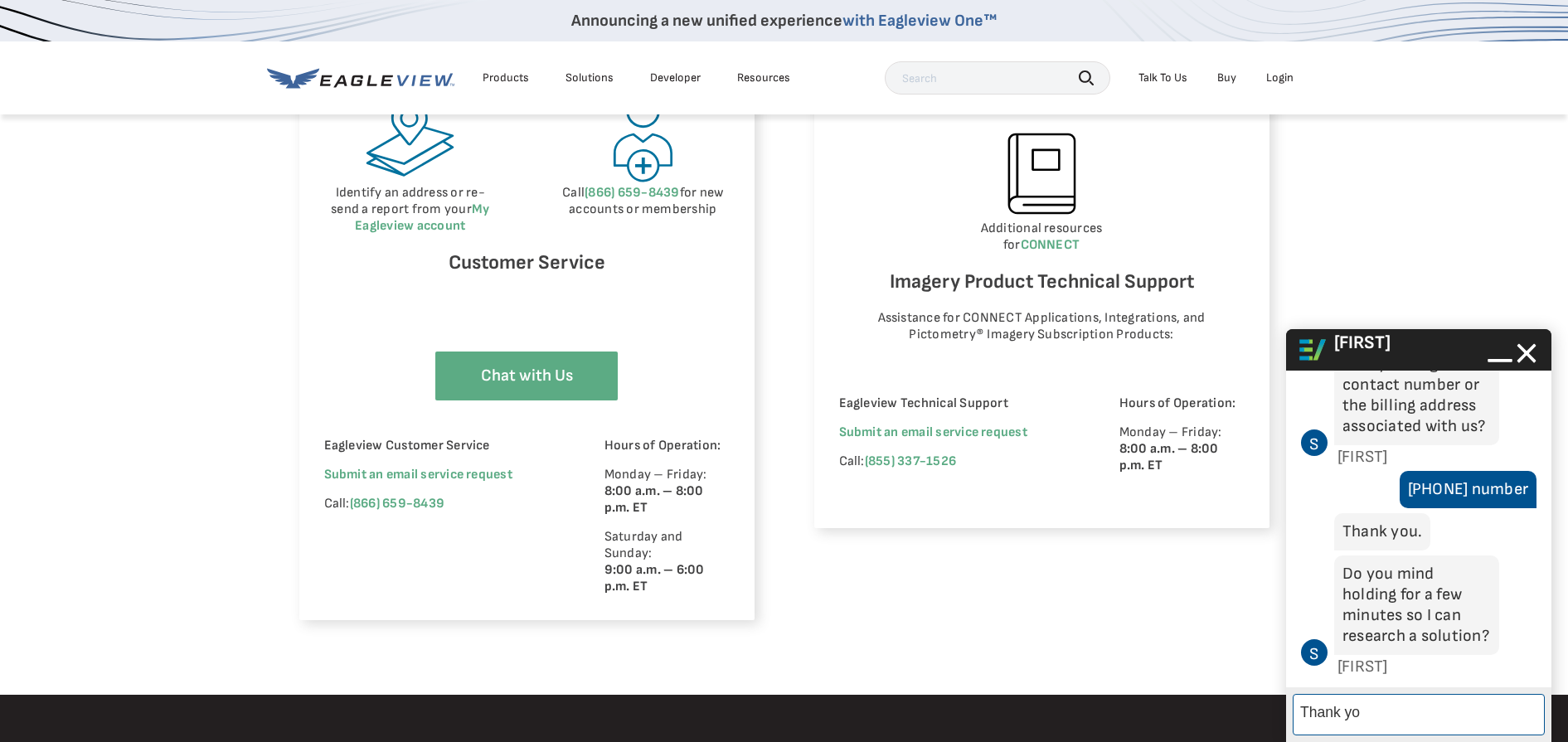 type on "Thank you" 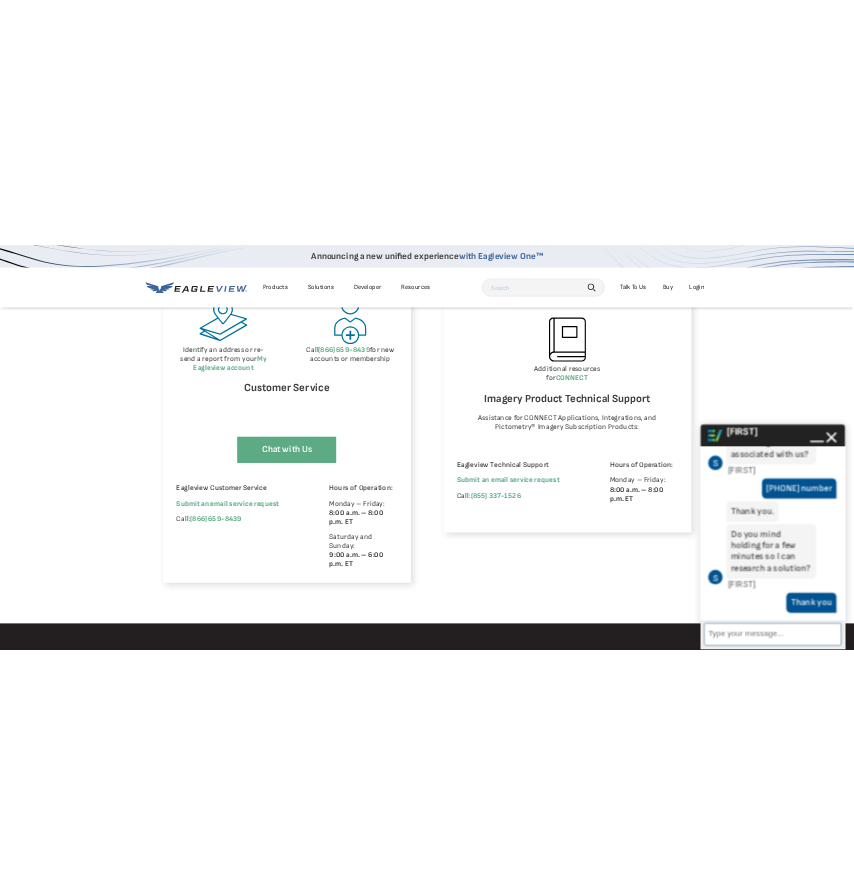 scroll, scrollTop: 1471, scrollLeft: 0, axis: vertical 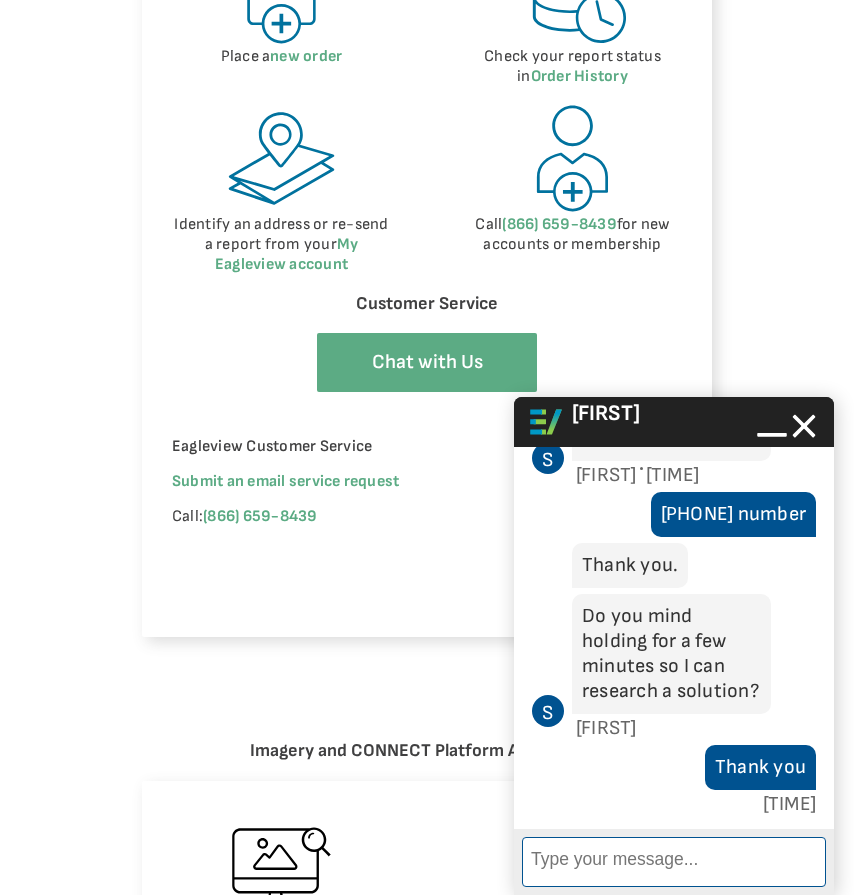click on "Enter Message" at bounding box center [674, 862] 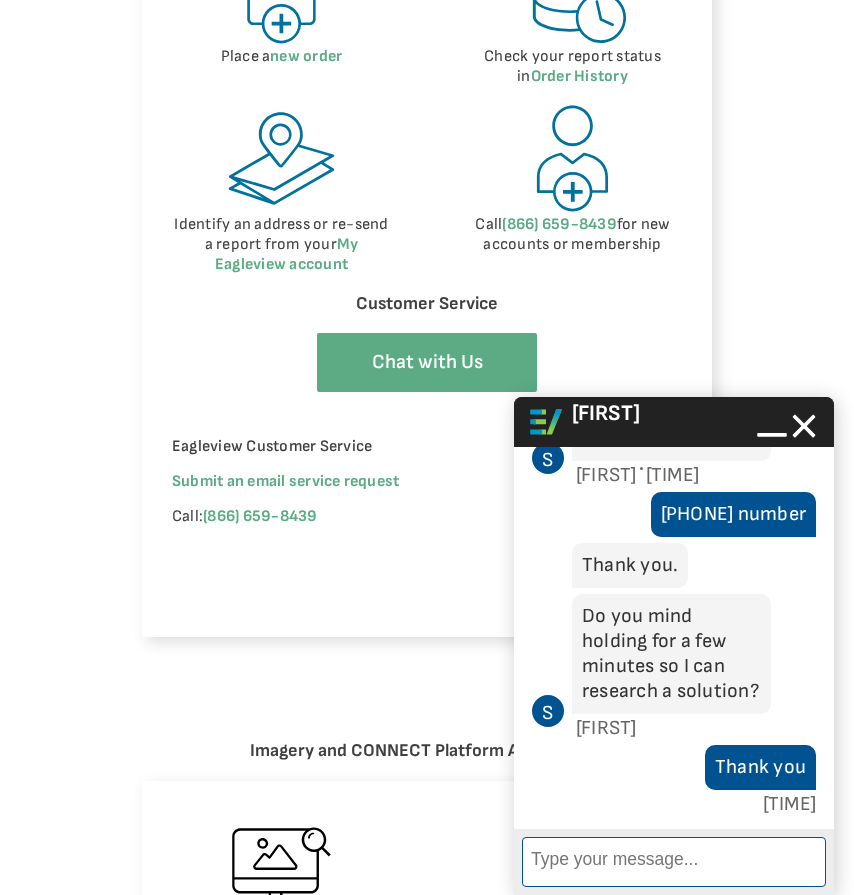 click on "Enter Message" at bounding box center (674, 862) 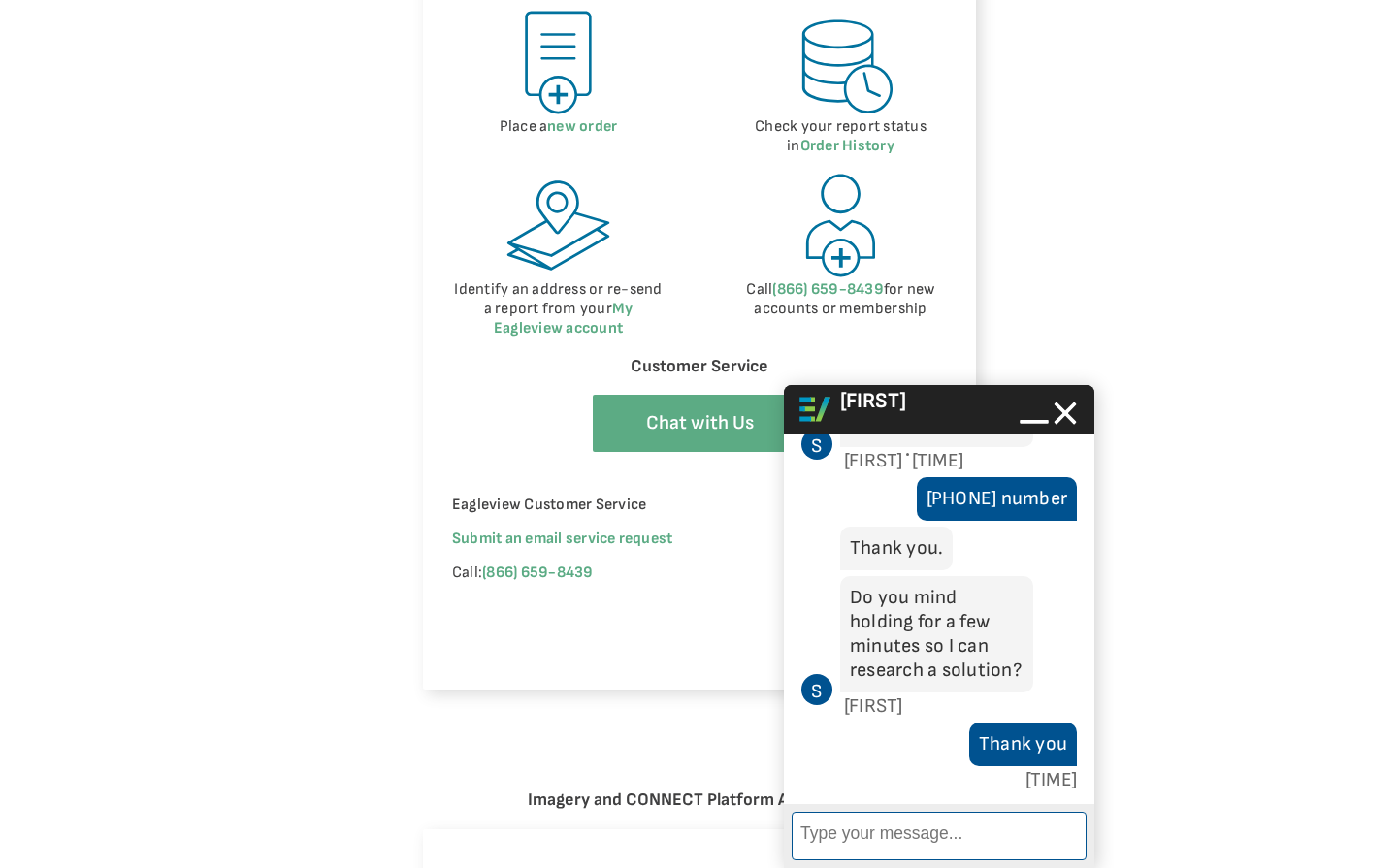scroll, scrollTop: 970, scrollLeft: 0, axis: vertical 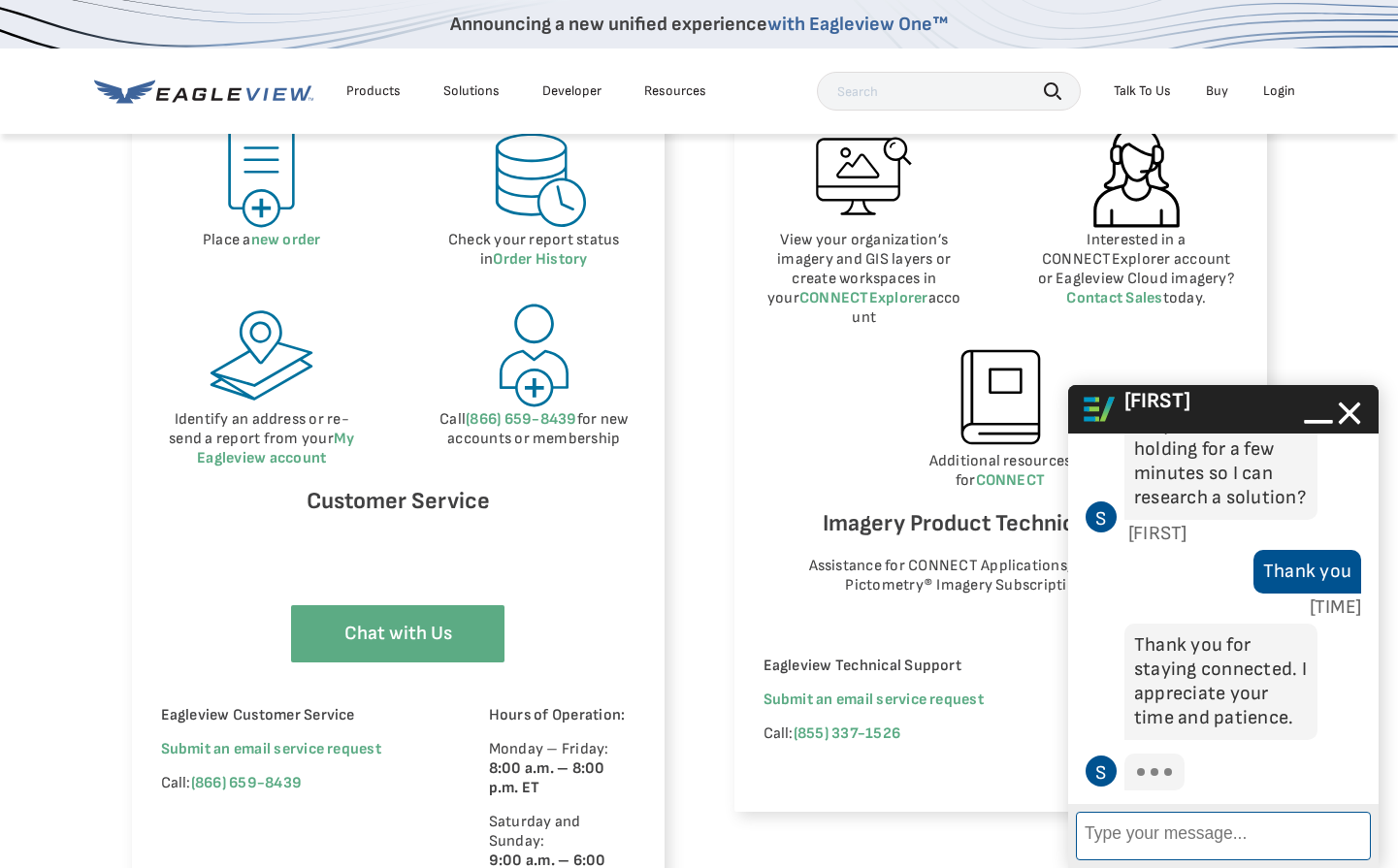 click on "Enter Message" at bounding box center [1223, 836] 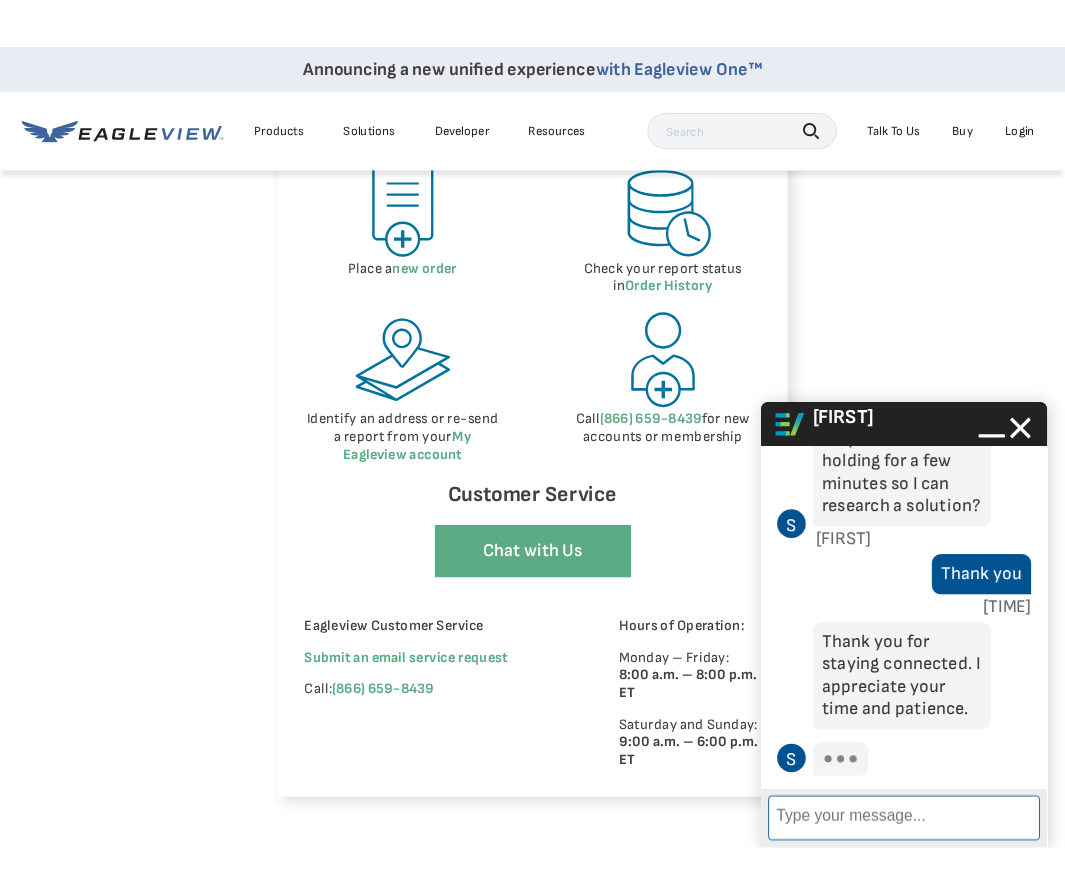 scroll, scrollTop: 1823, scrollLeft: 0, axis: vertical 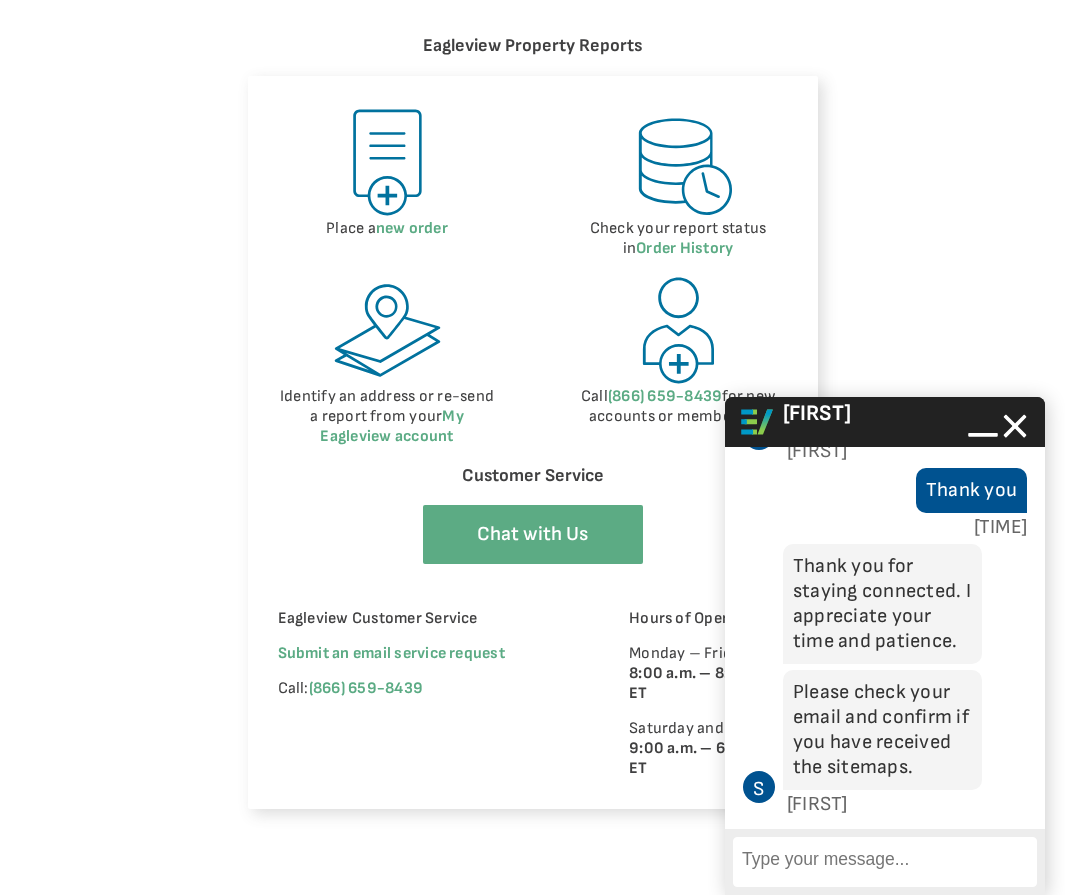 click on "Enter Message" at bounding box center (885, 862) 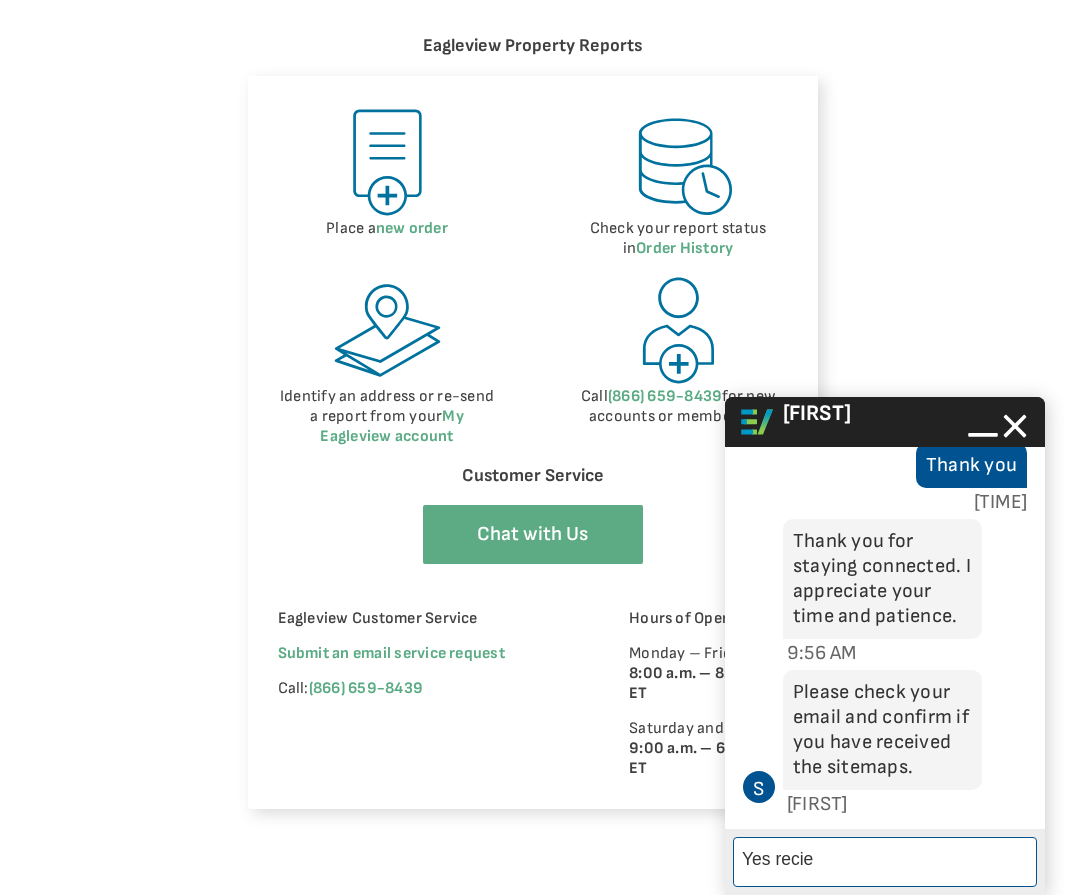 scroll, scrollTop: 1848, scrollLeft: 0, axis: vertical 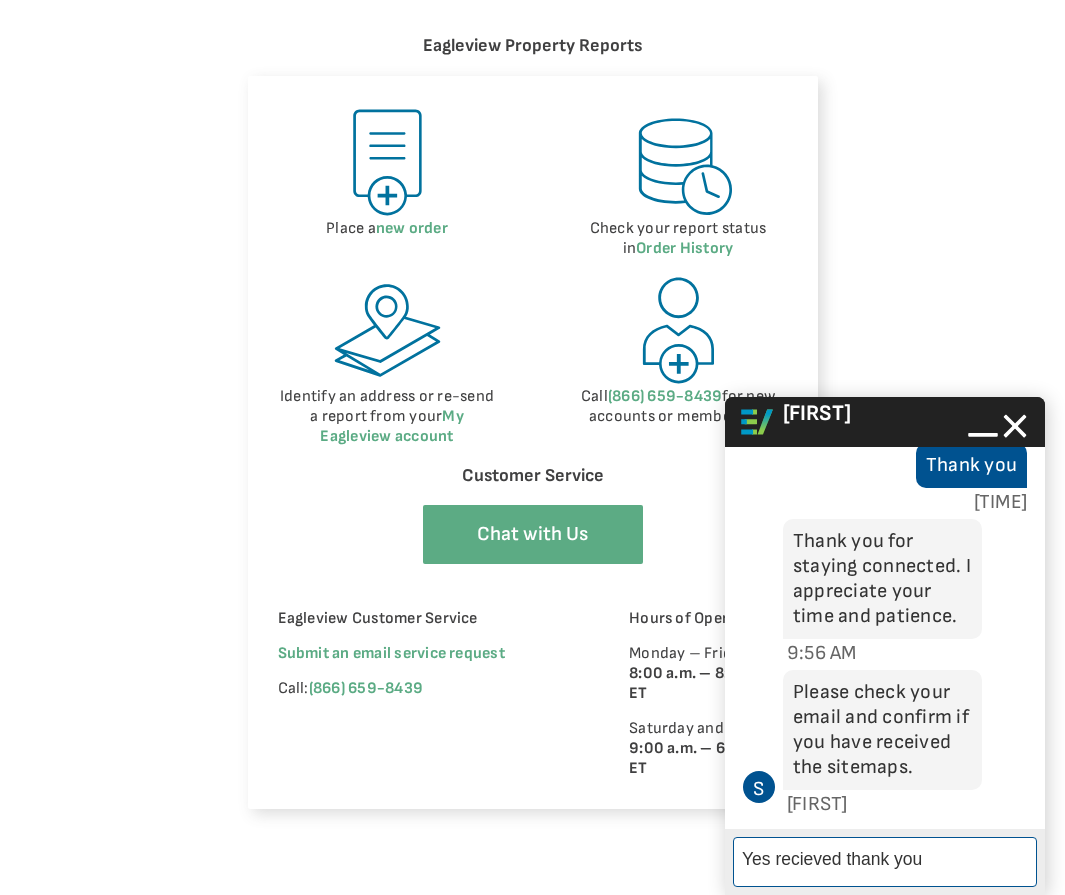 type on "Yes recieved thank you" 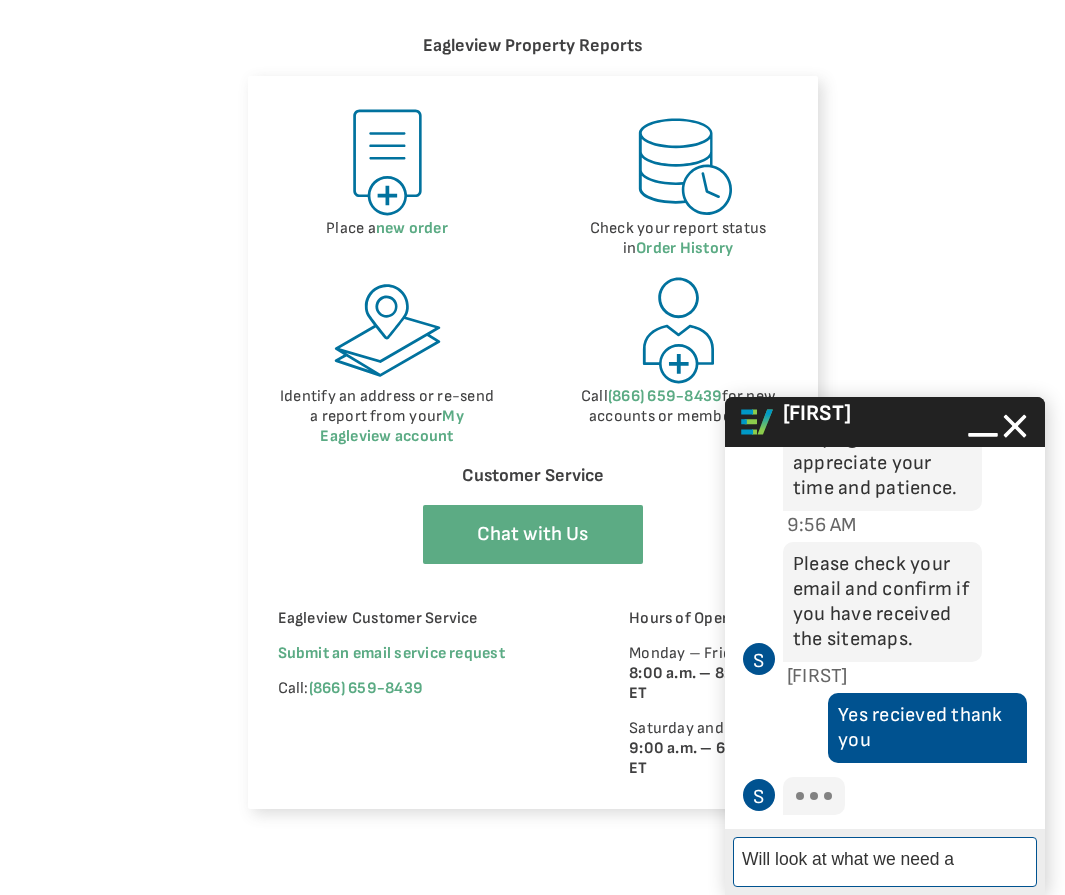 scroll, scrollTop: 1976, scrollLeft: 0, axis: vertical 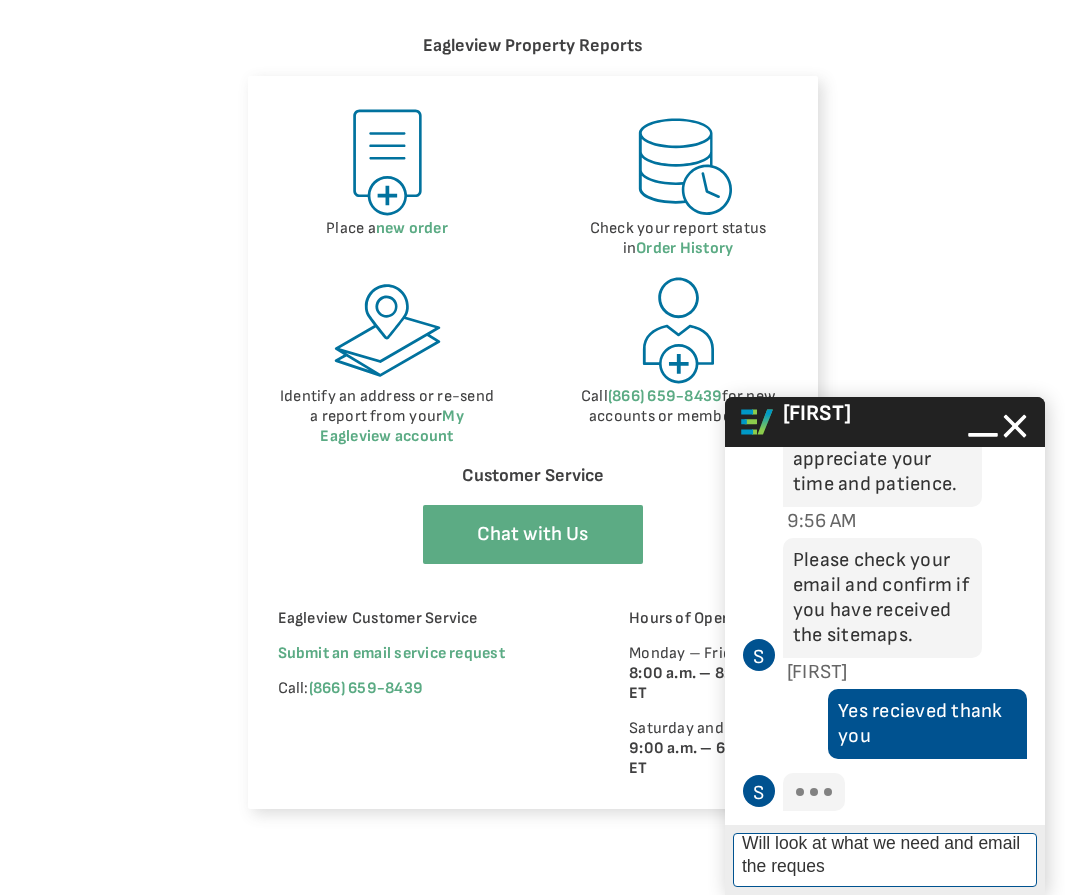 type on "Will look at what we need and email the request" 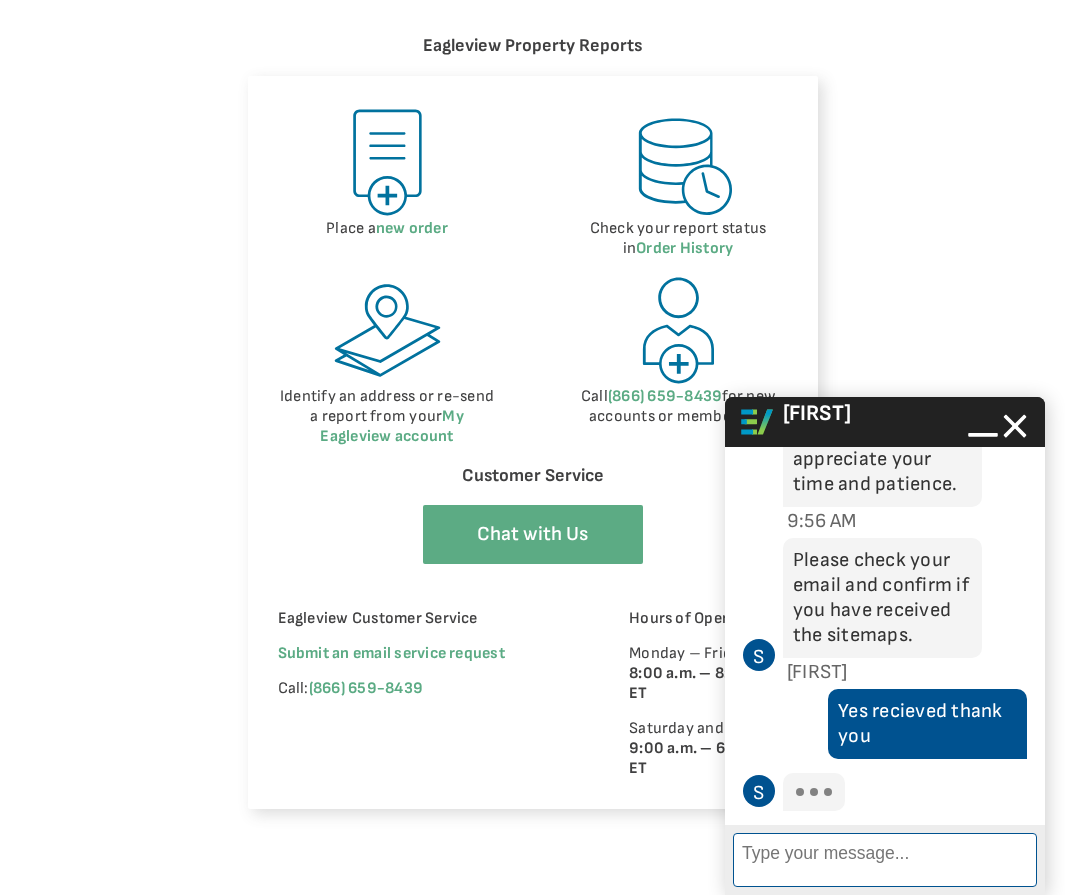 scroll, scrollTop: 5, scrollLeft: 0, axis: vertical 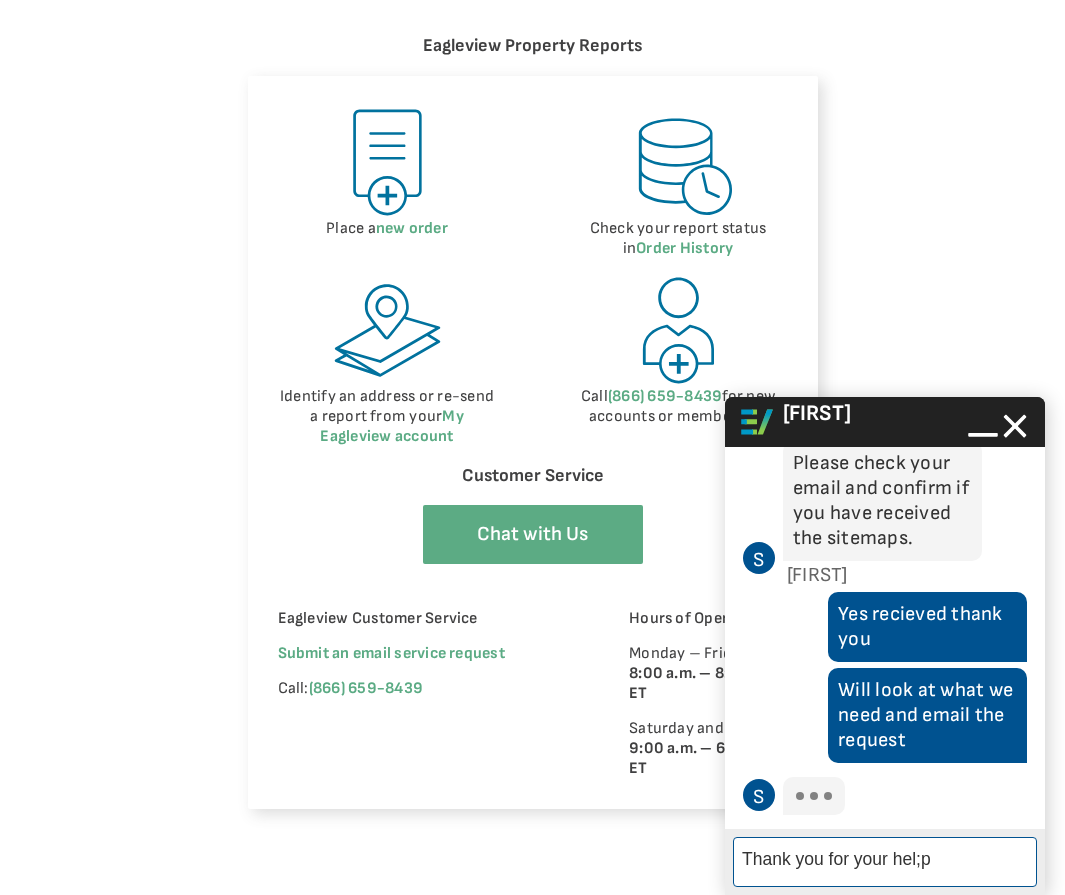 type on "Thank you for your hel;p!" 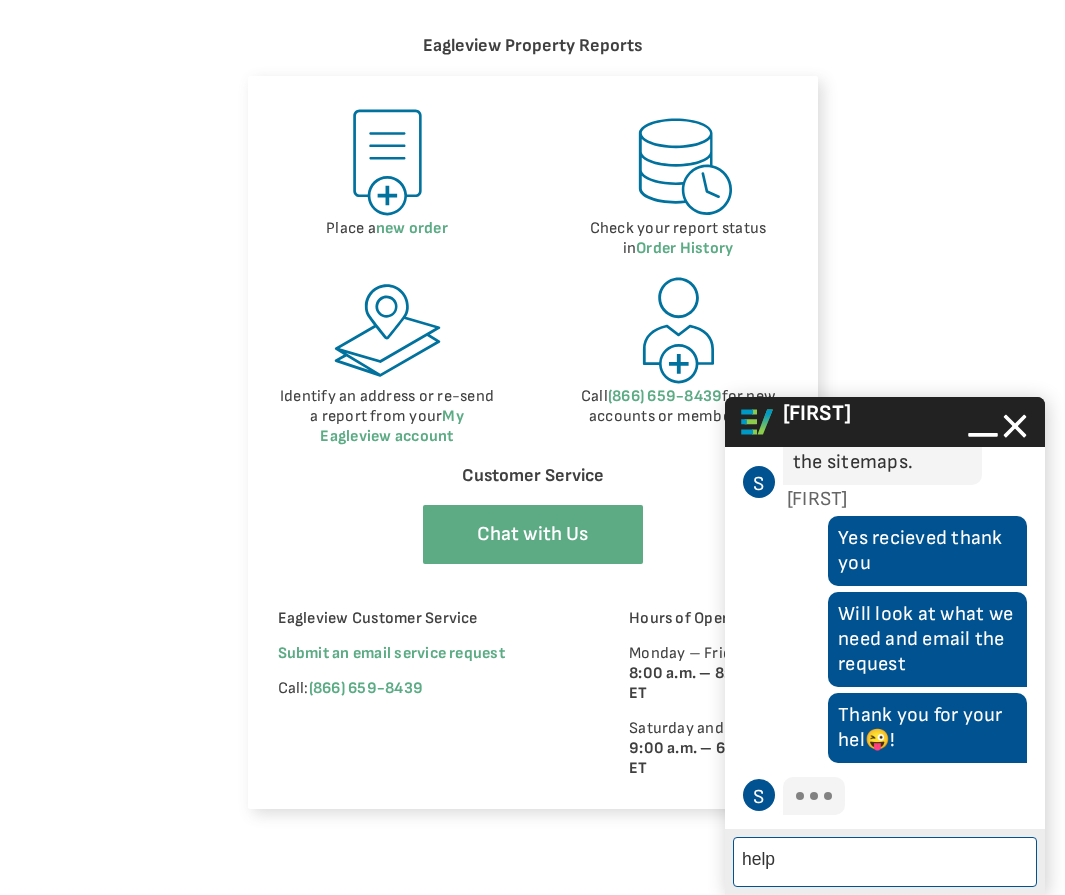 scroll, scrollTop: 2153, scrollLeft: 0, axis: vertical 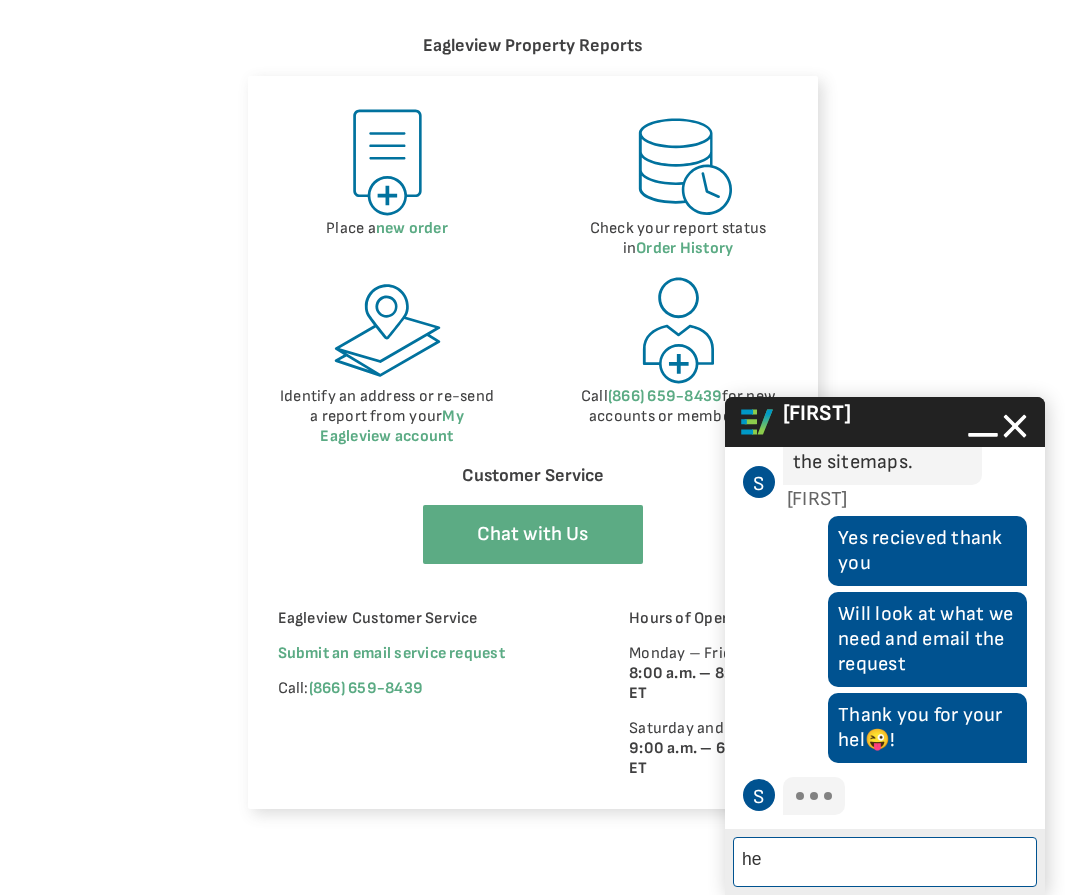 type on "h" 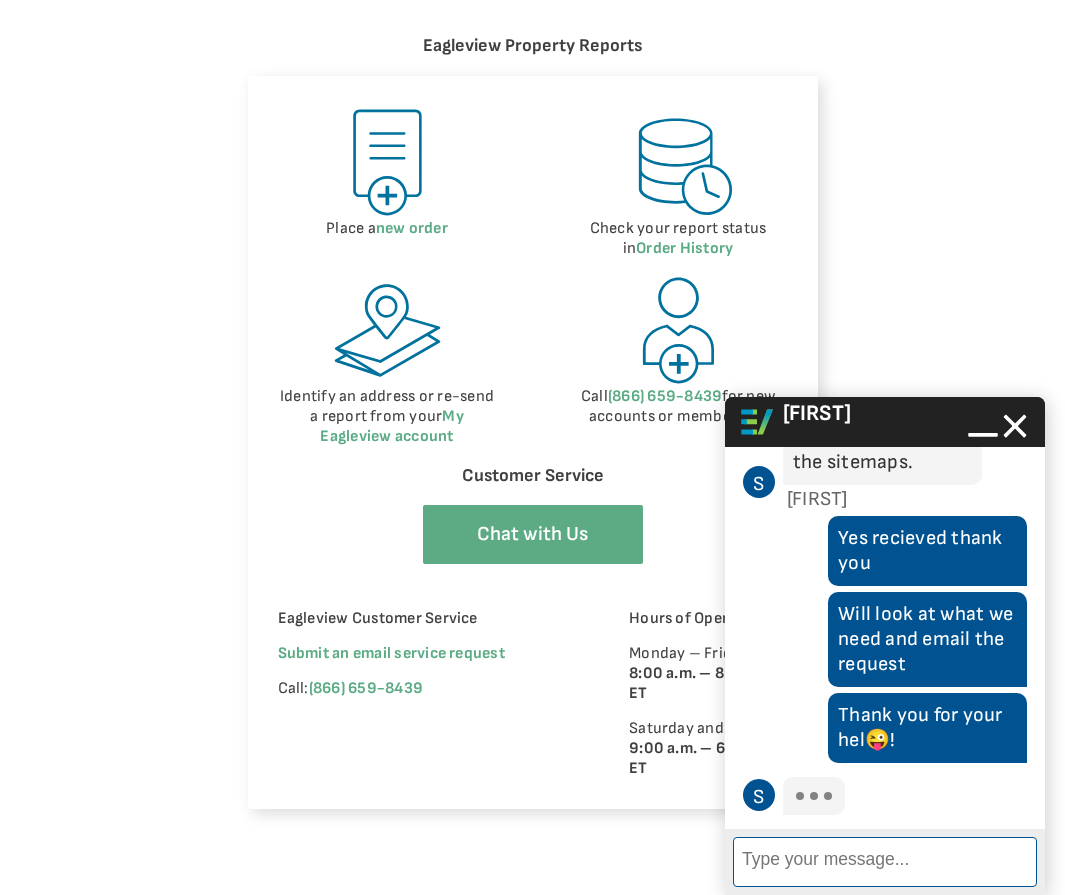 scroll, scrollTop: 0, scrollLeft: 0, axis: both 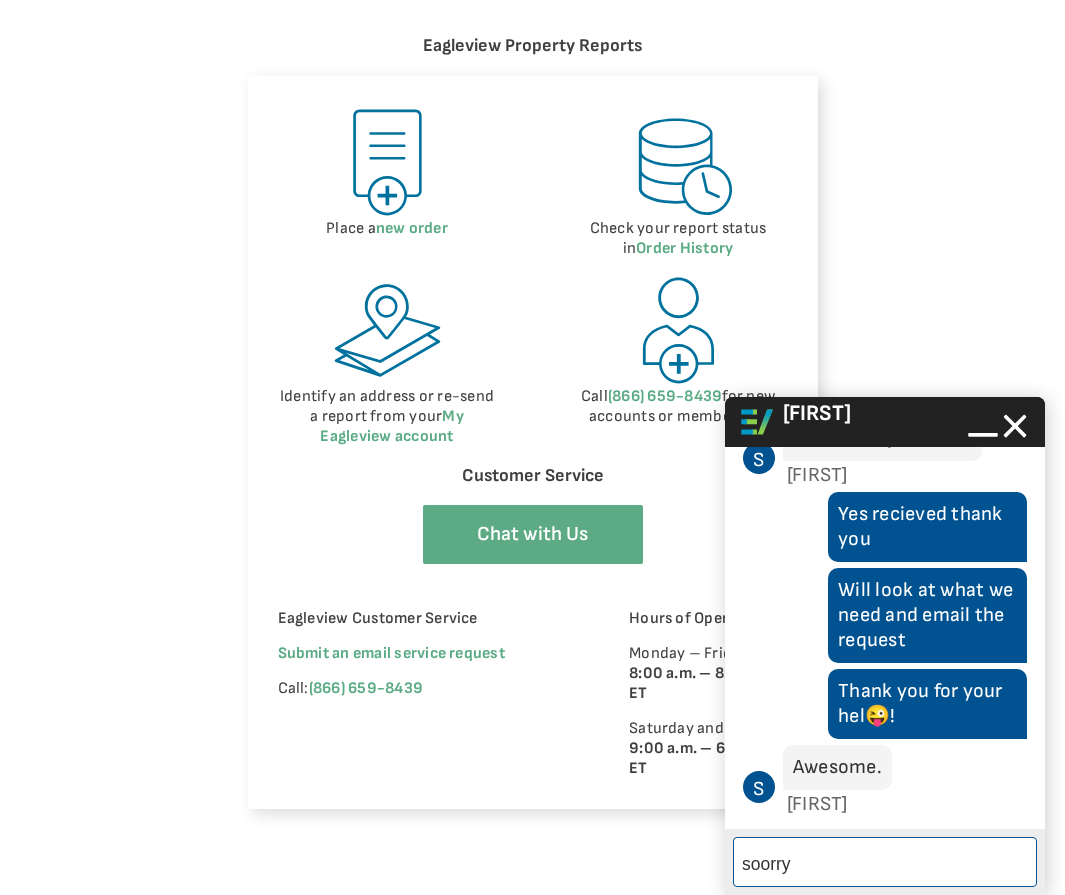 type on "soorry" 